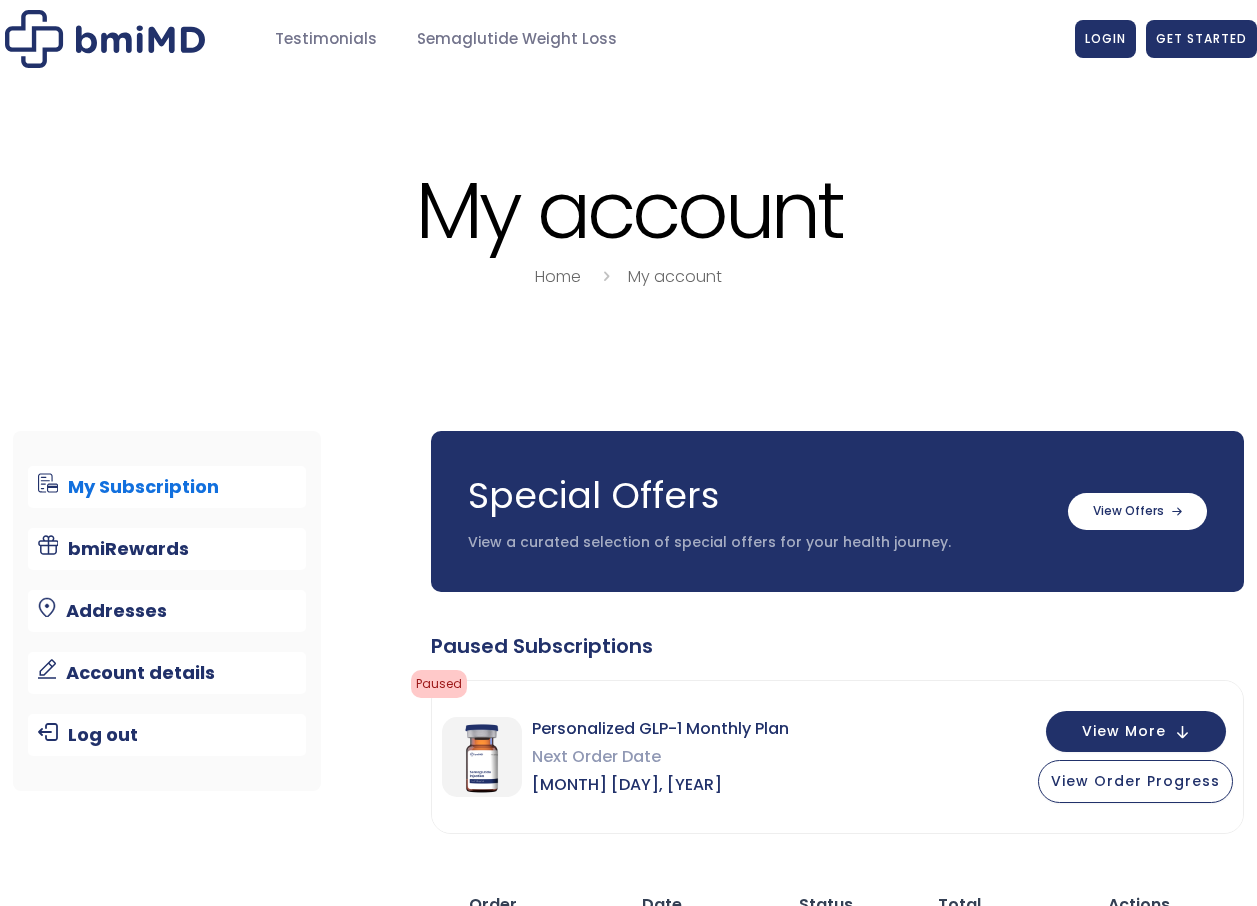 scroll, scrollTop: 0, scrollLeft: 0, axis: both 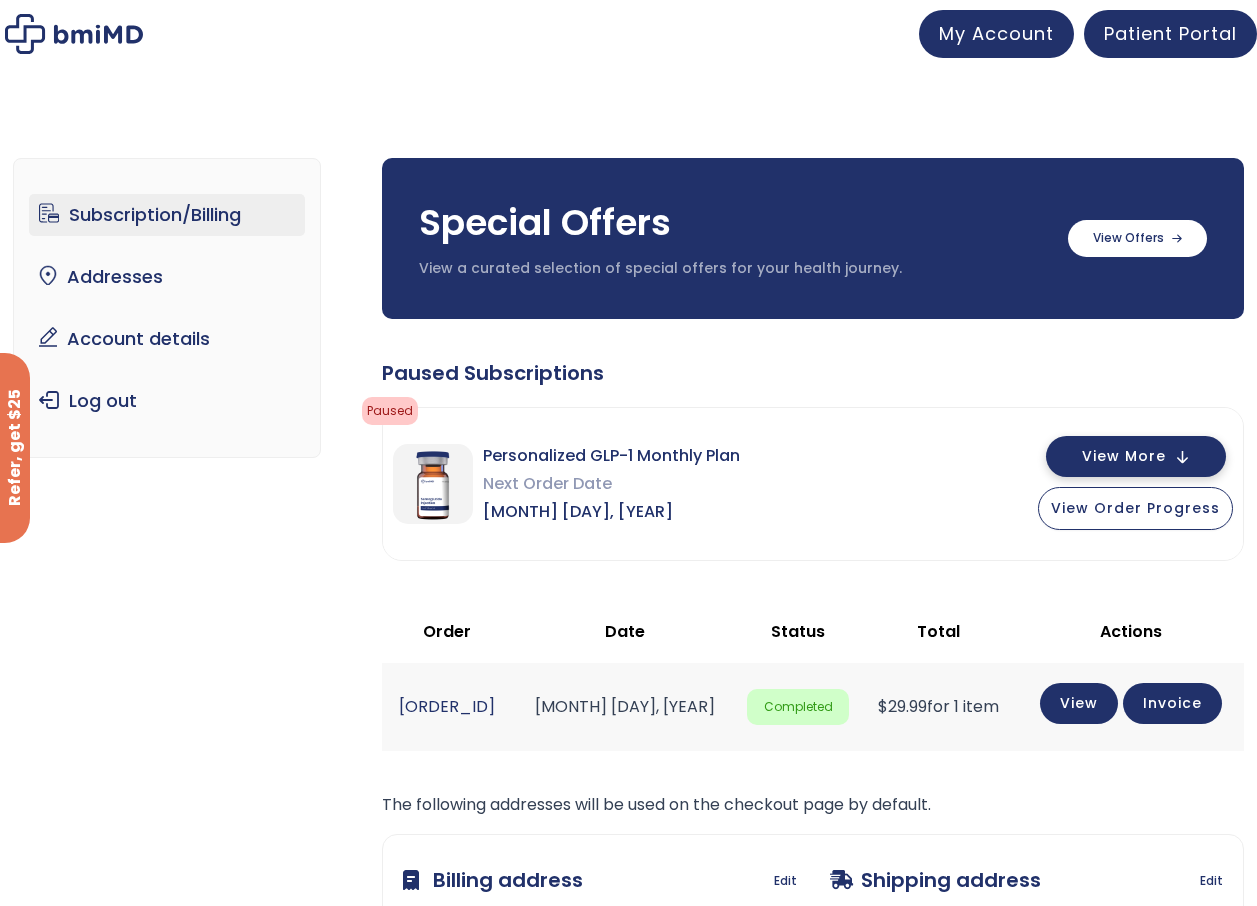 click on "View More" at bounding box center (1124, 456) 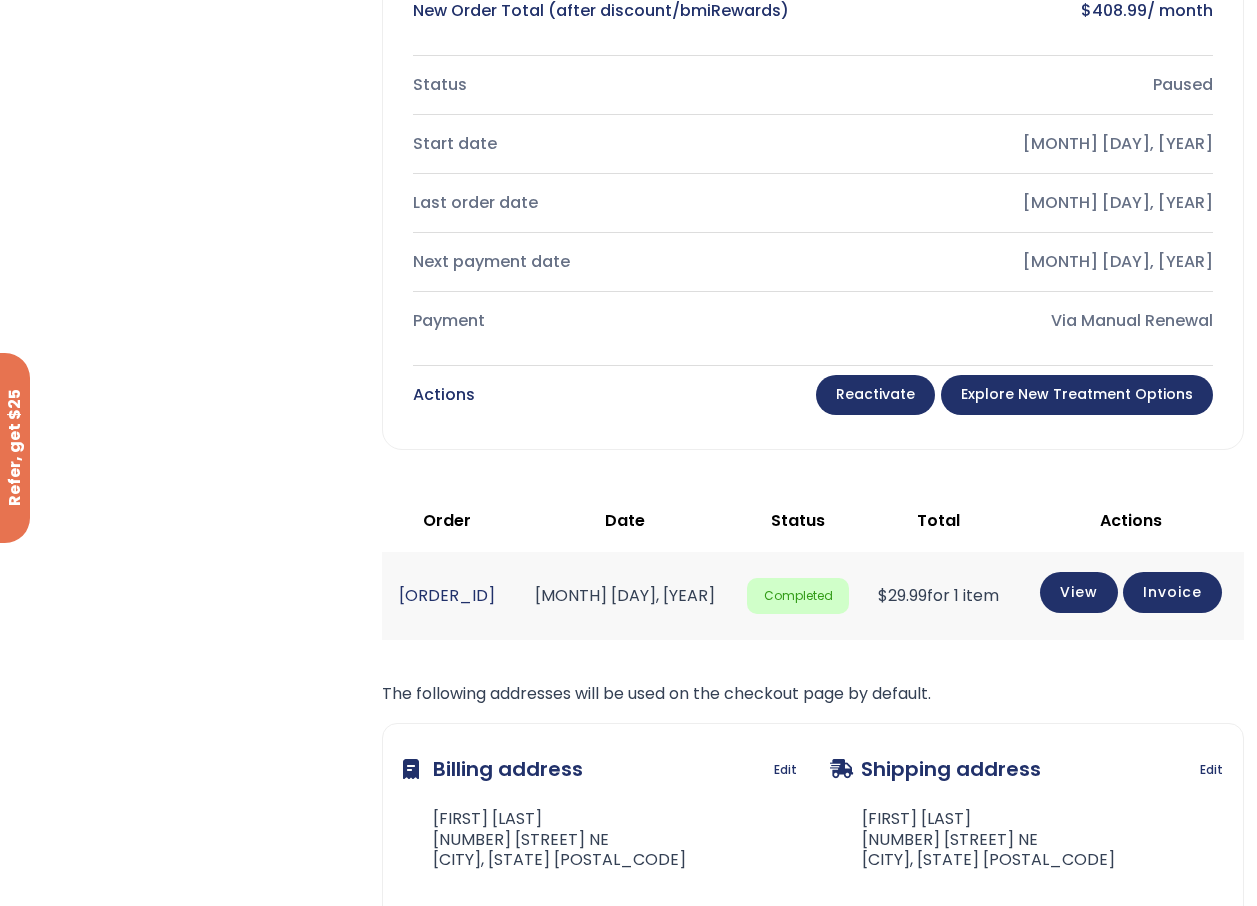 scroll, scrollTop: 800, scrollLeft: 0, axis: vertical 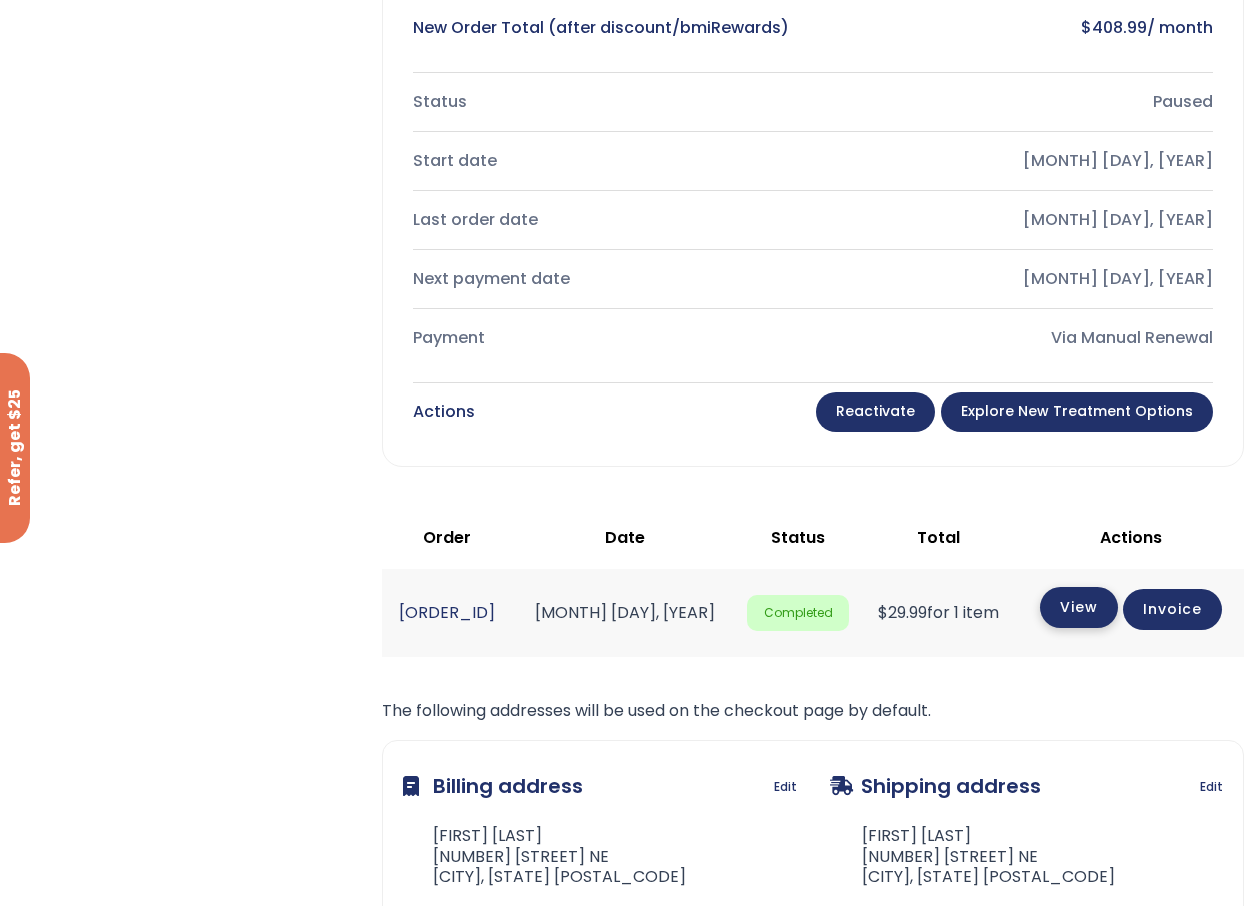 click on "View" at bounding box center (1079, 607) 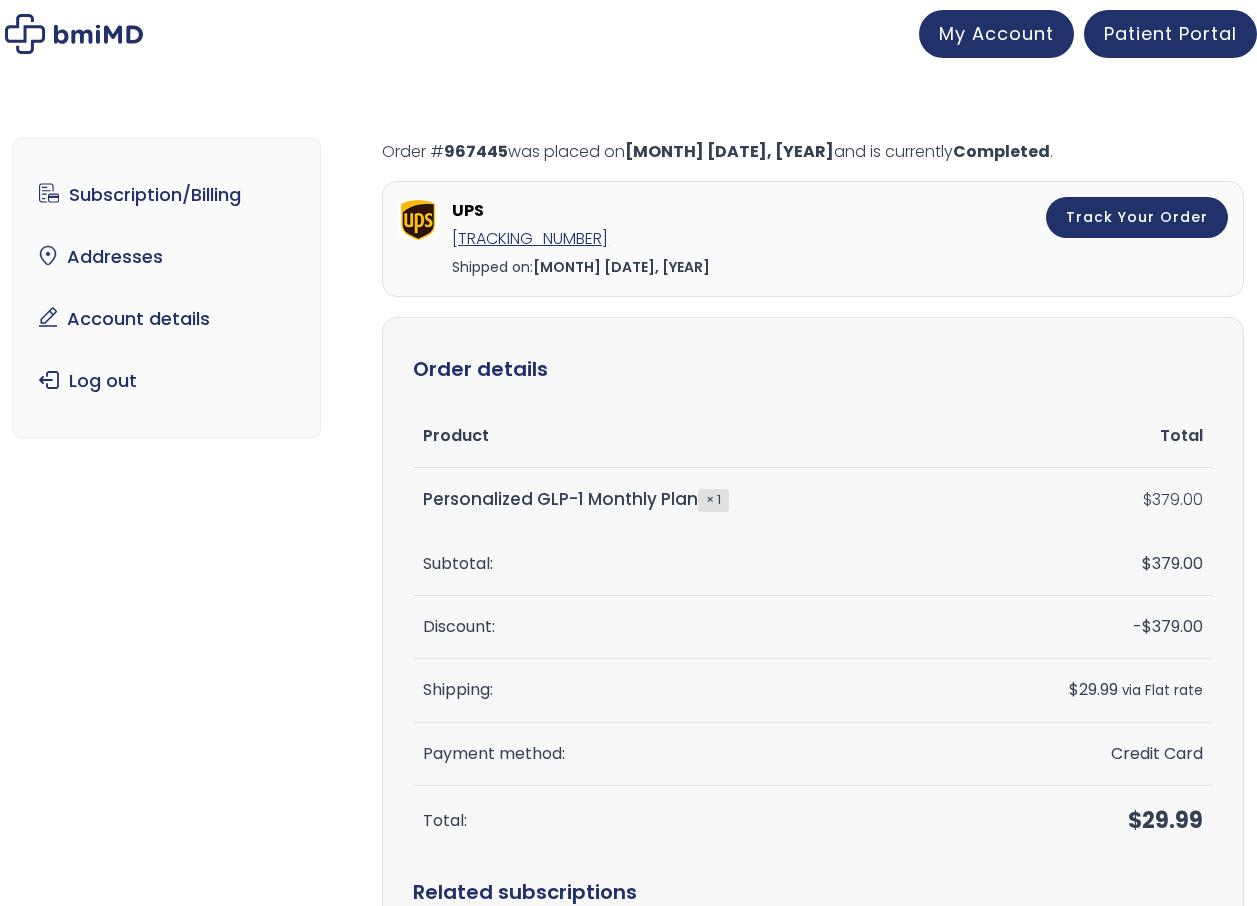 scroll, scrollTop: 0, scrollLeft: 0, axis: both 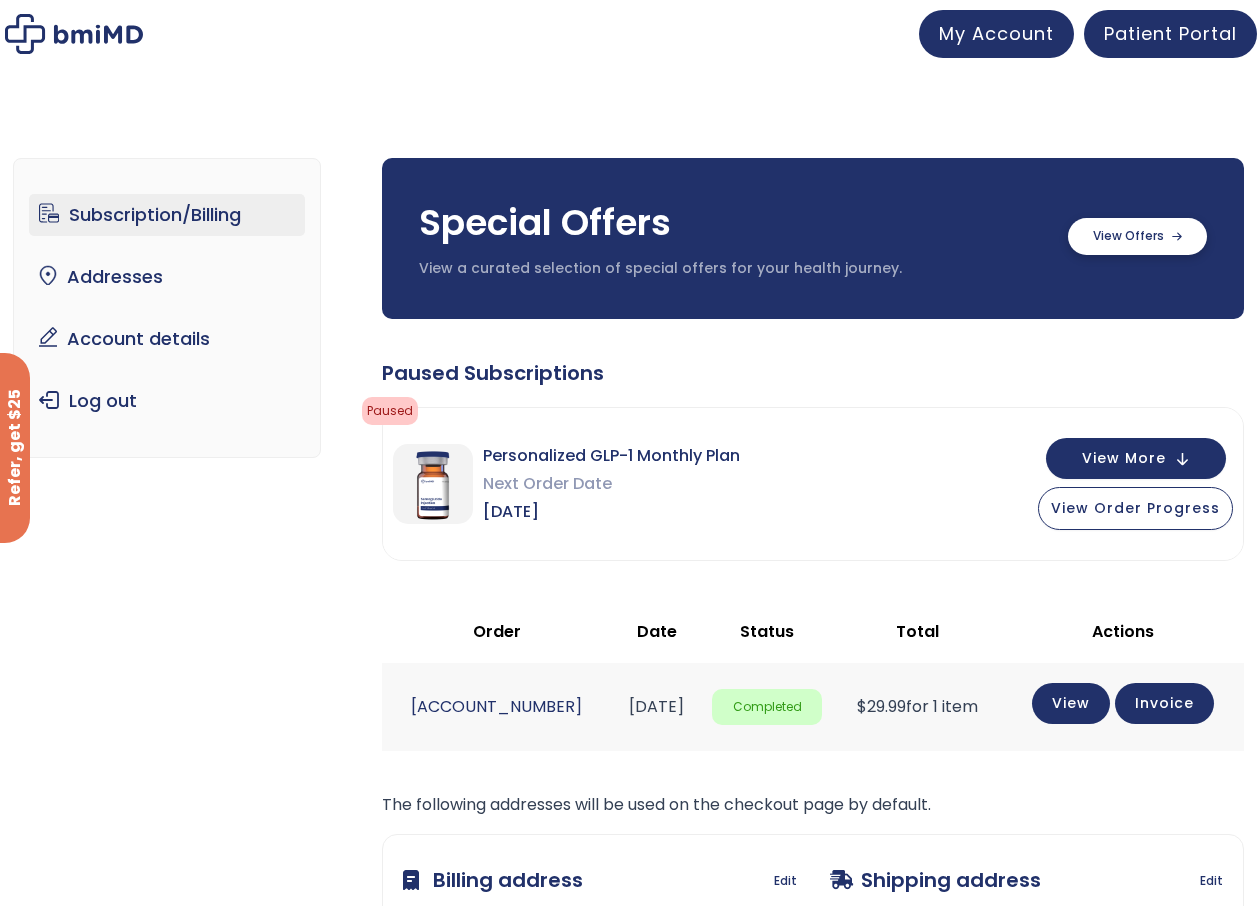 click at bounding box center (1137, 236) 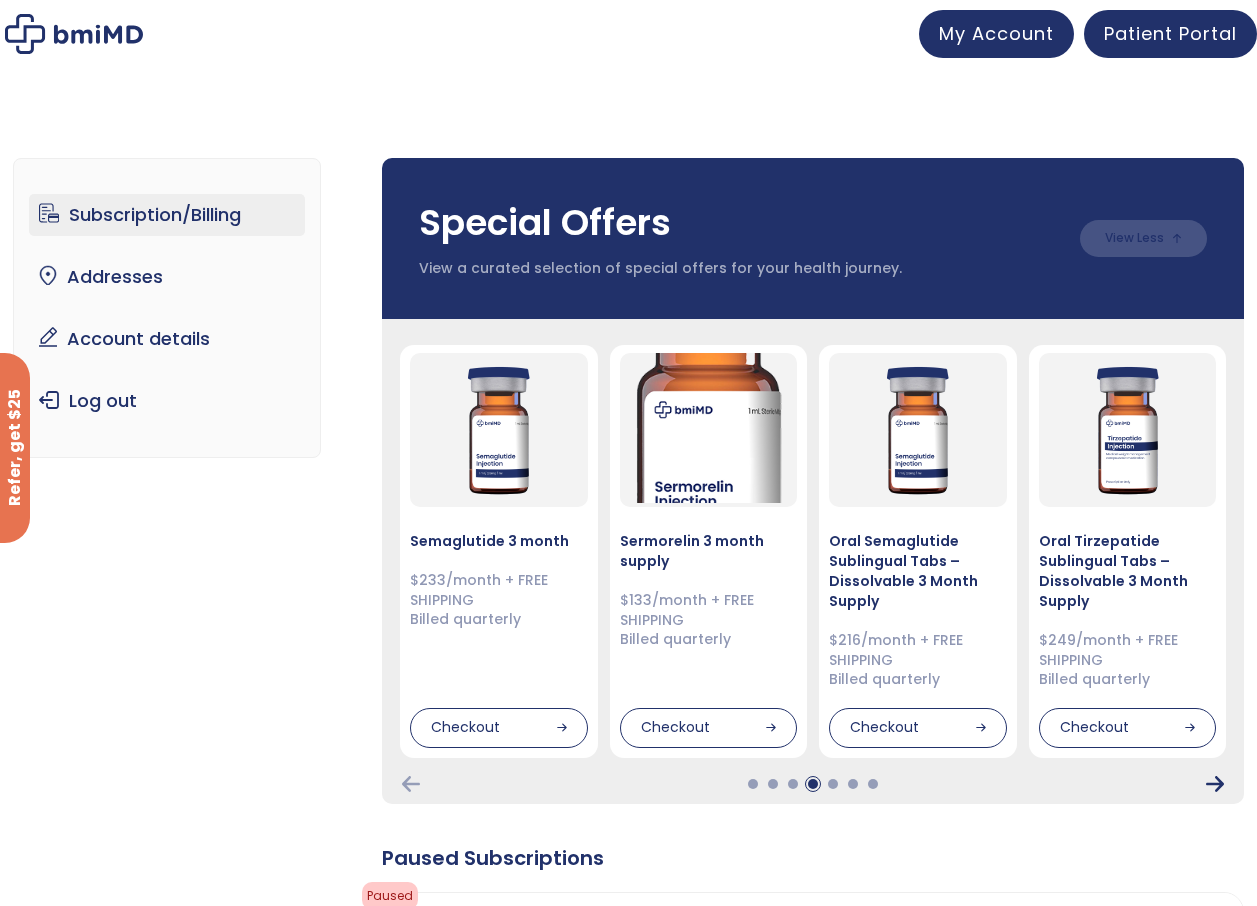 click 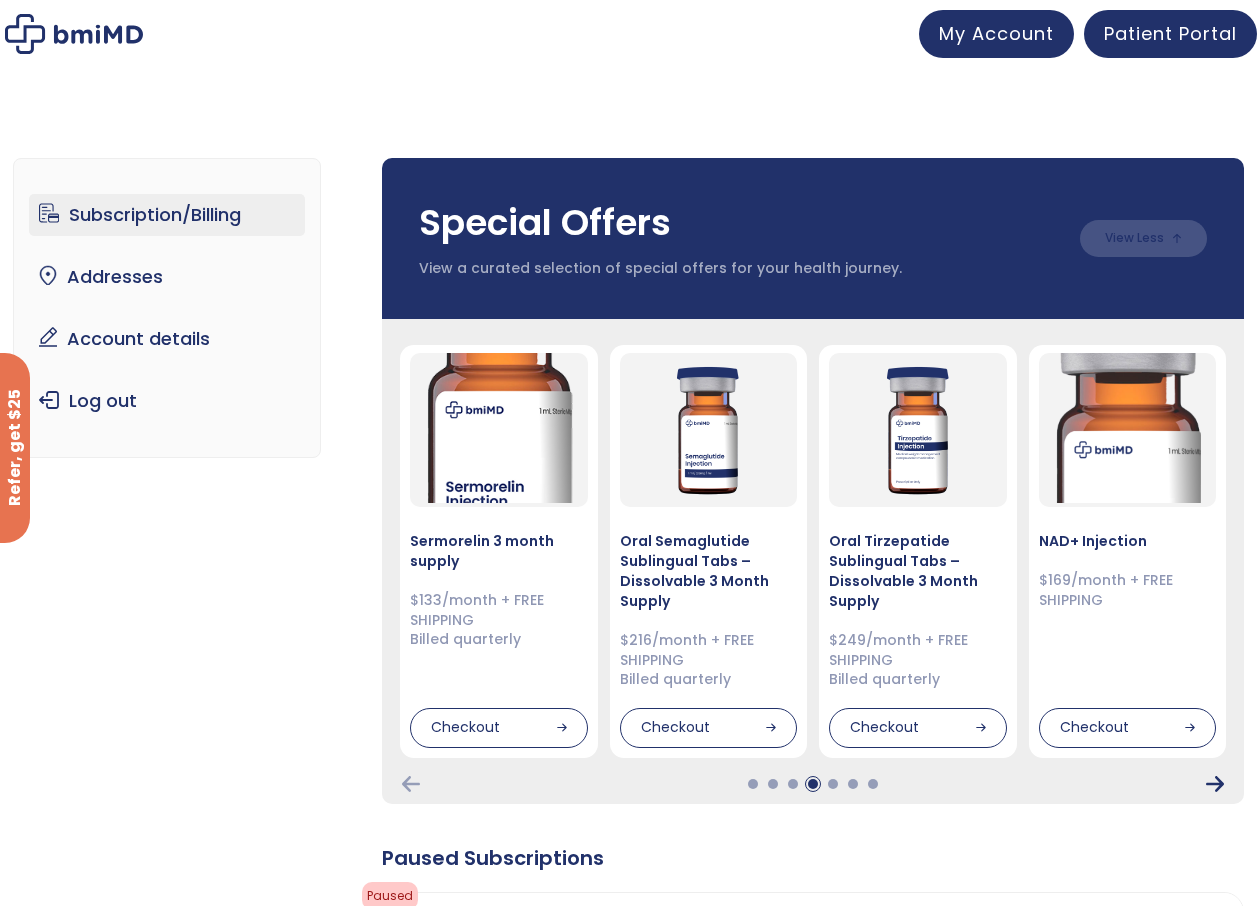 click 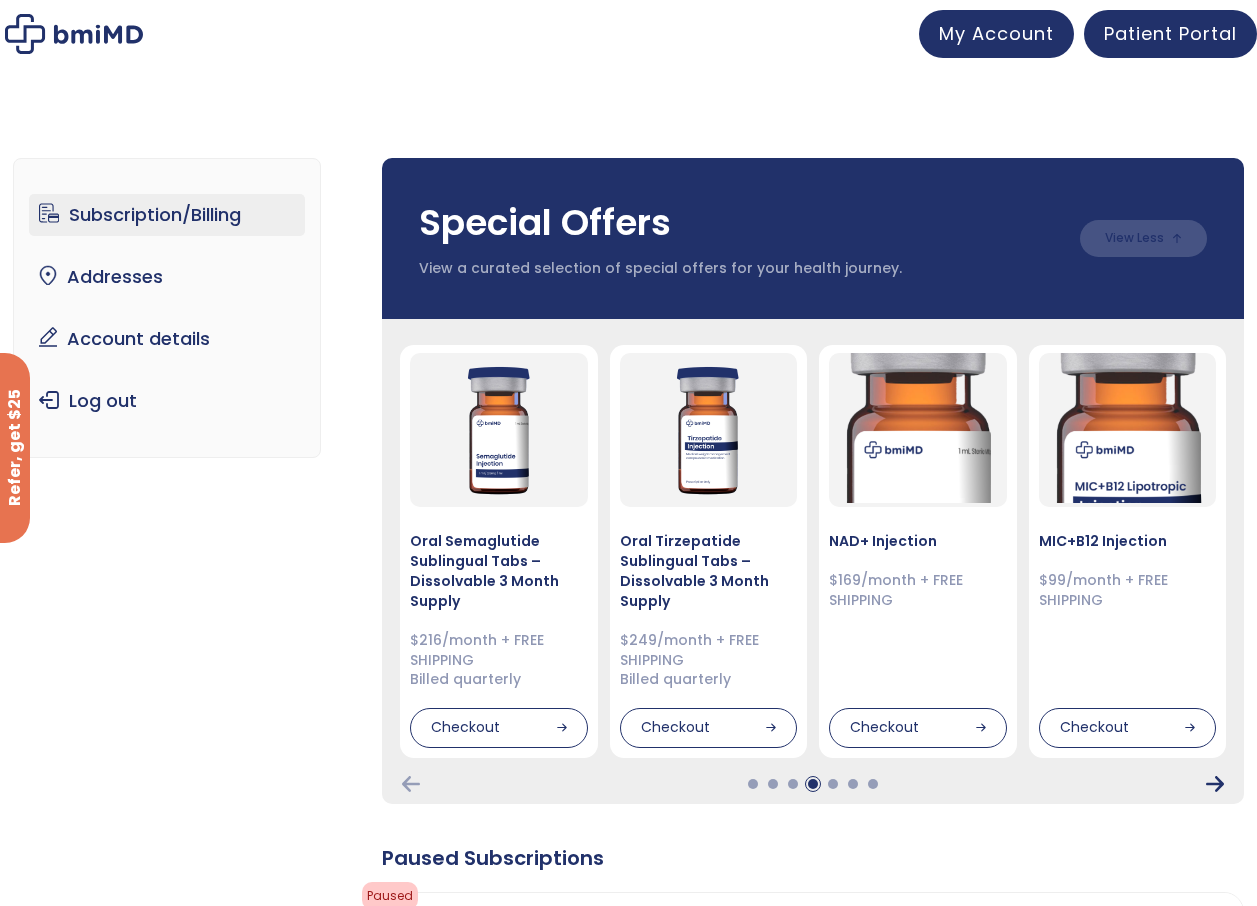 click 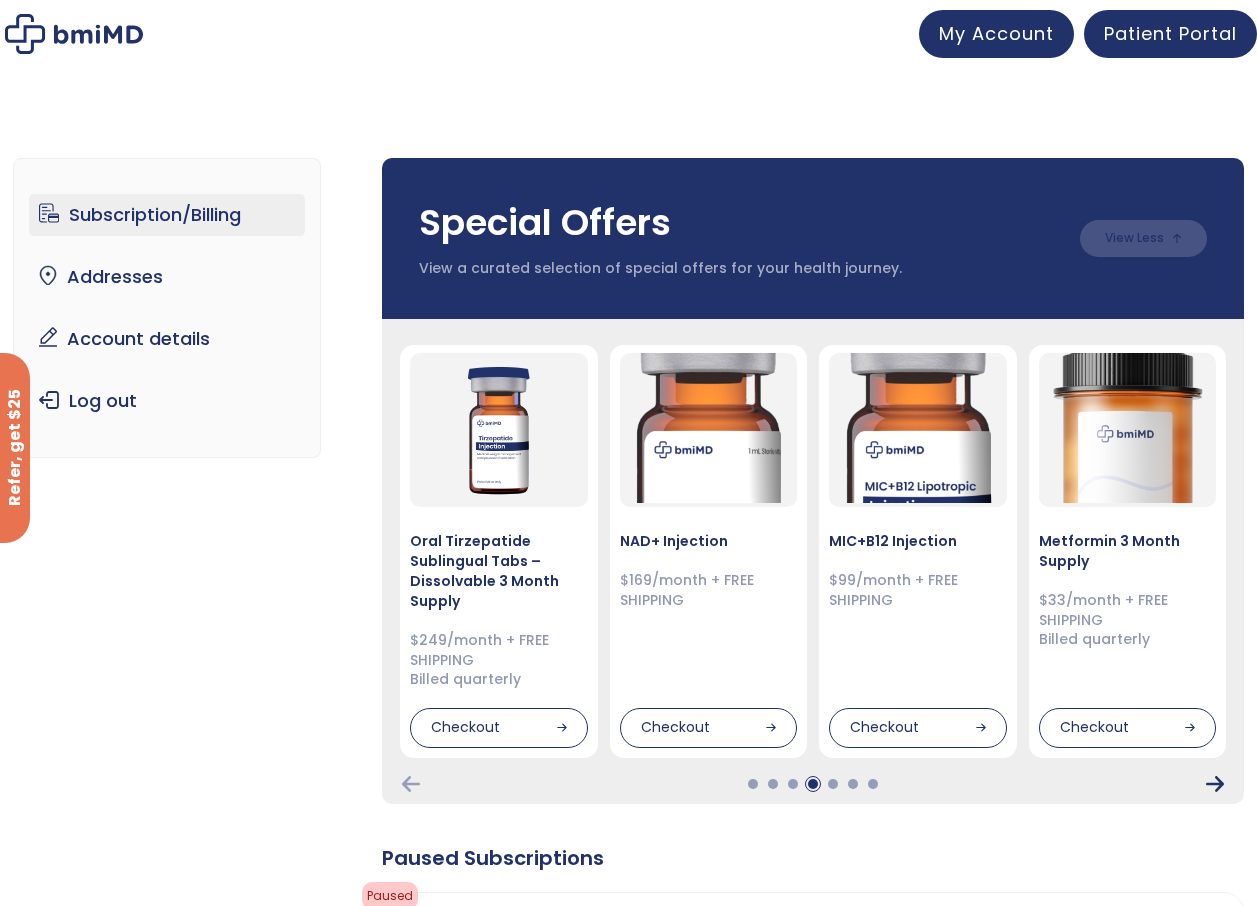 click 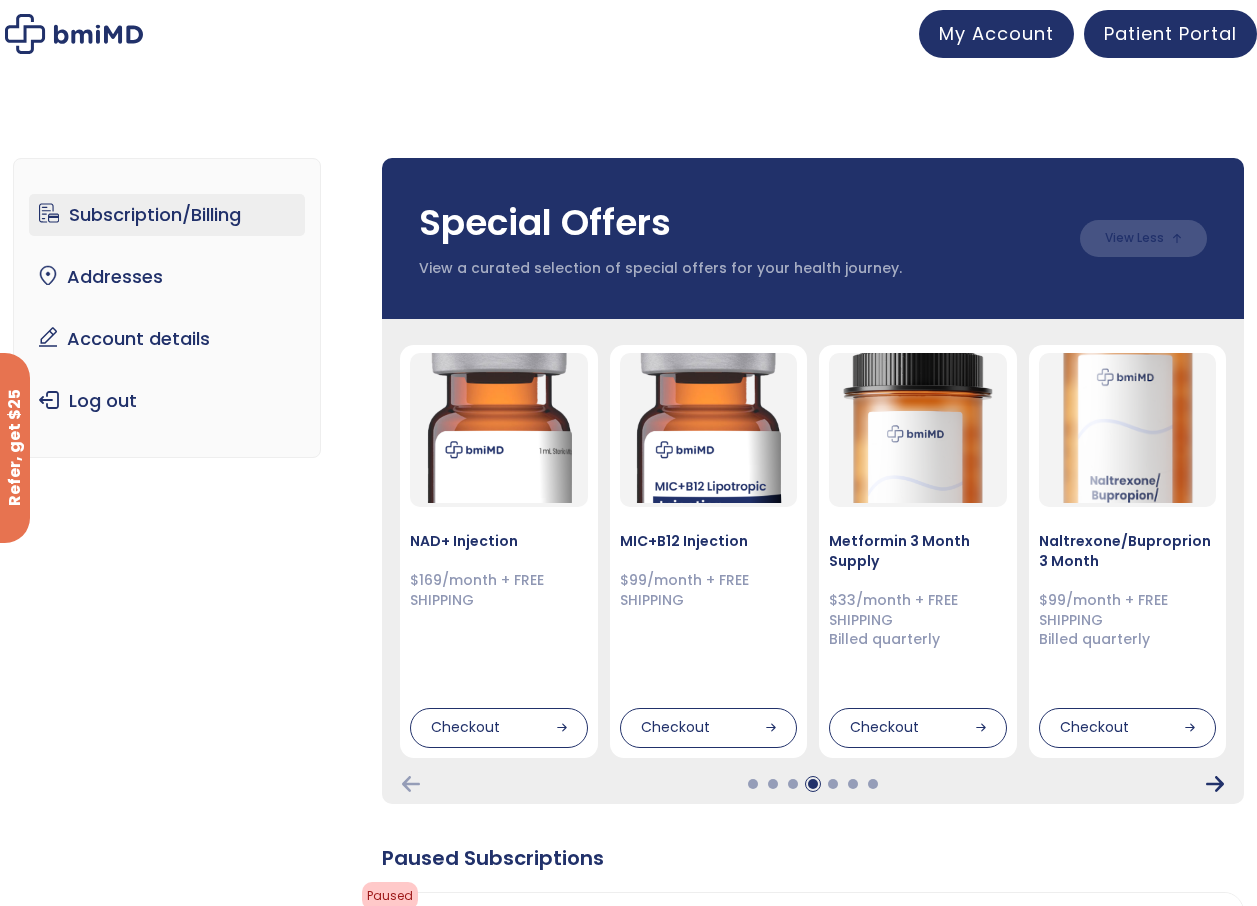 click 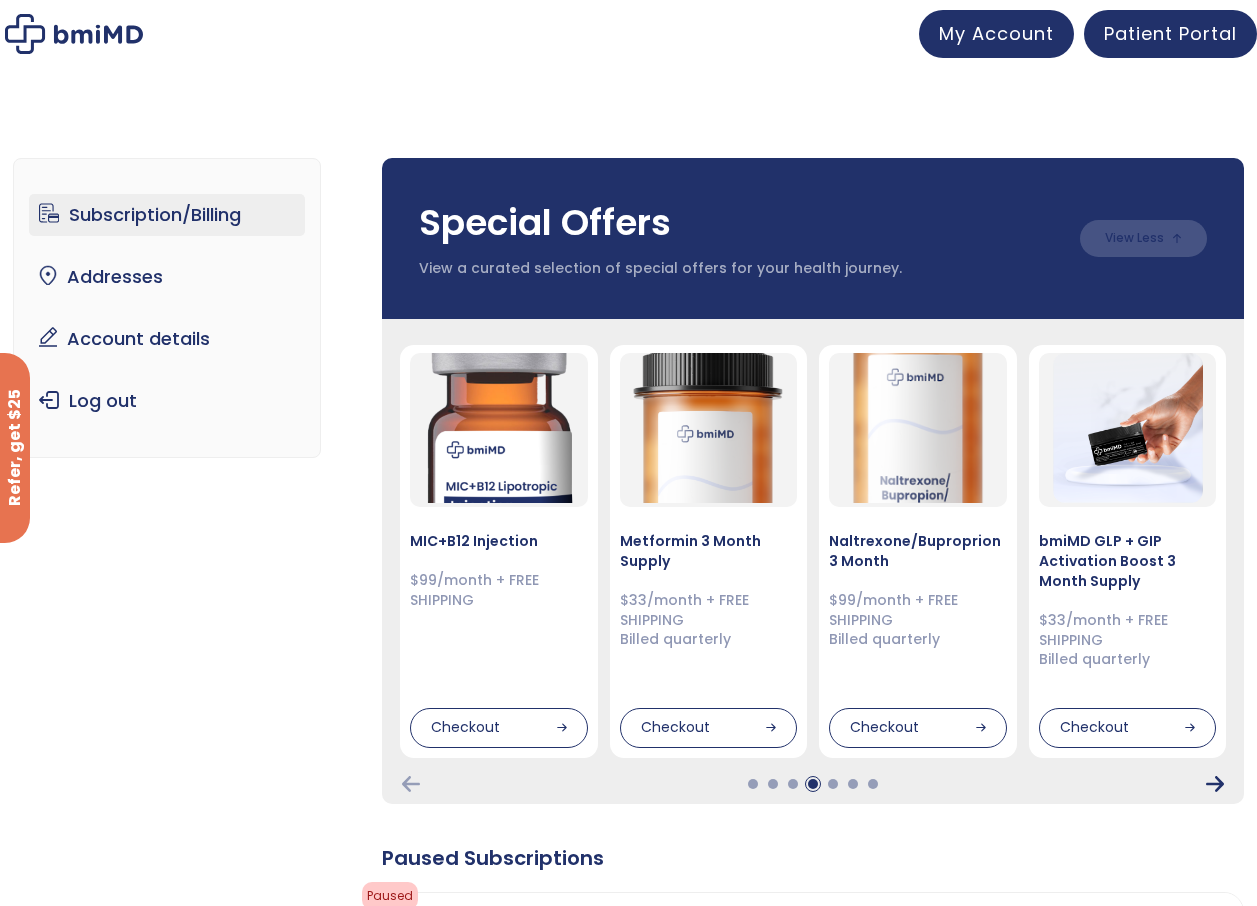 click 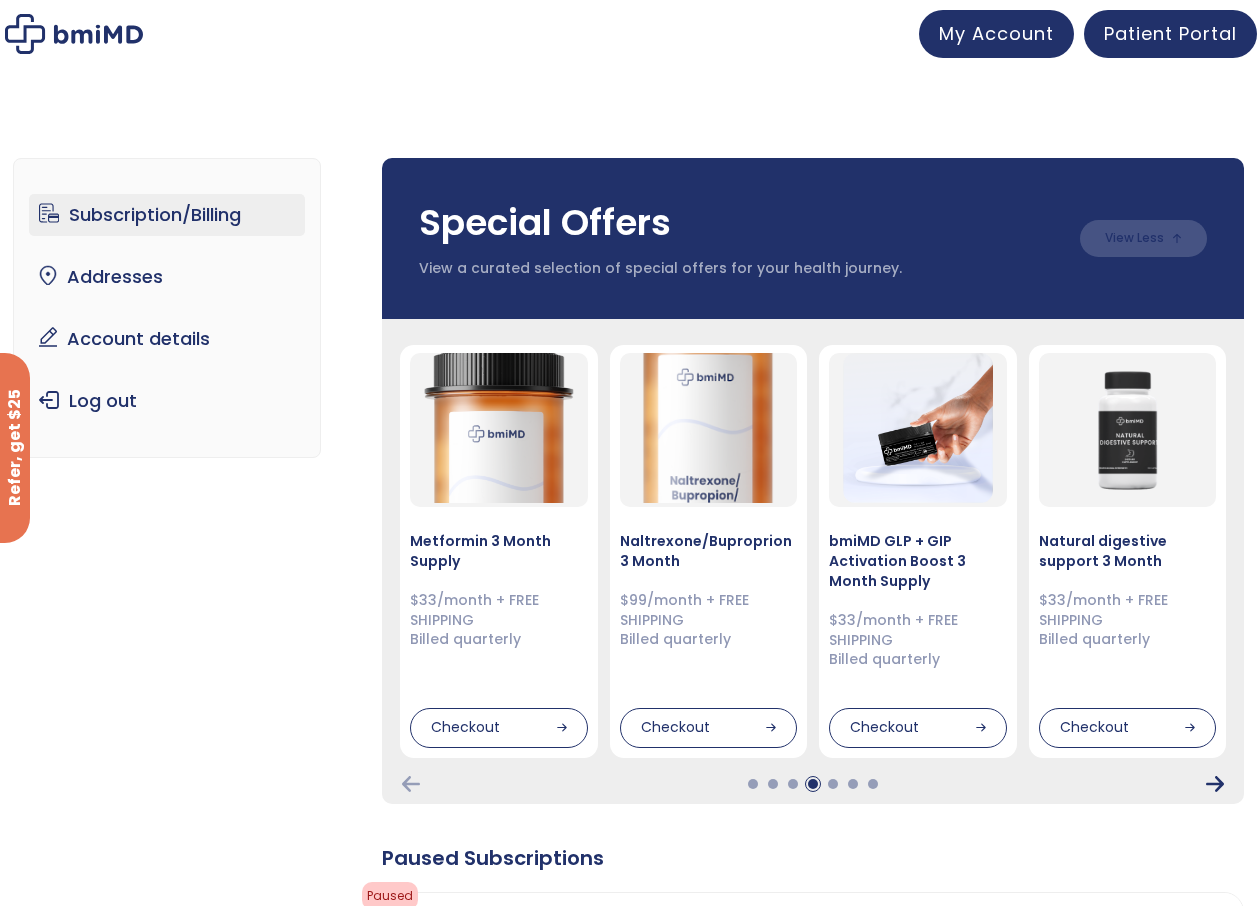 click 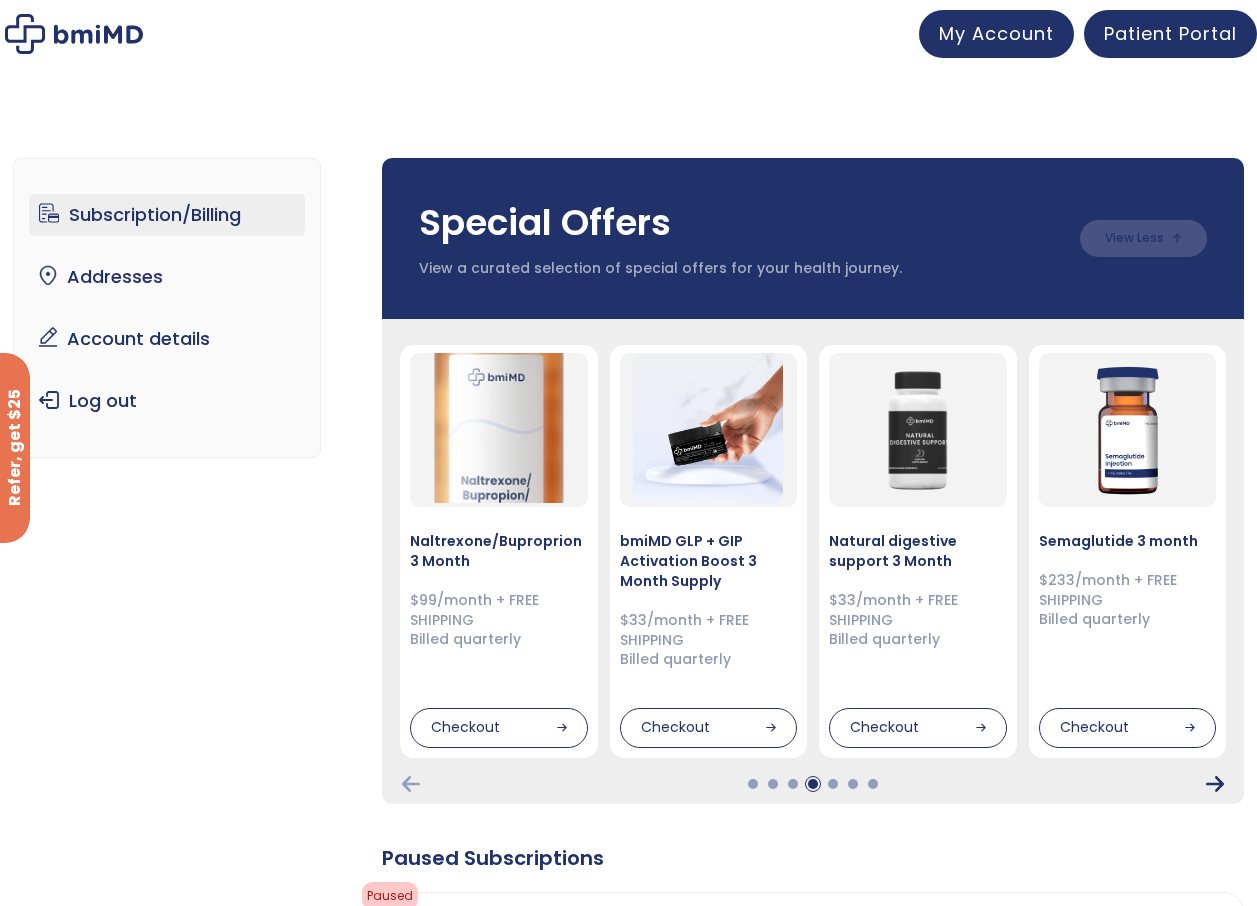 click 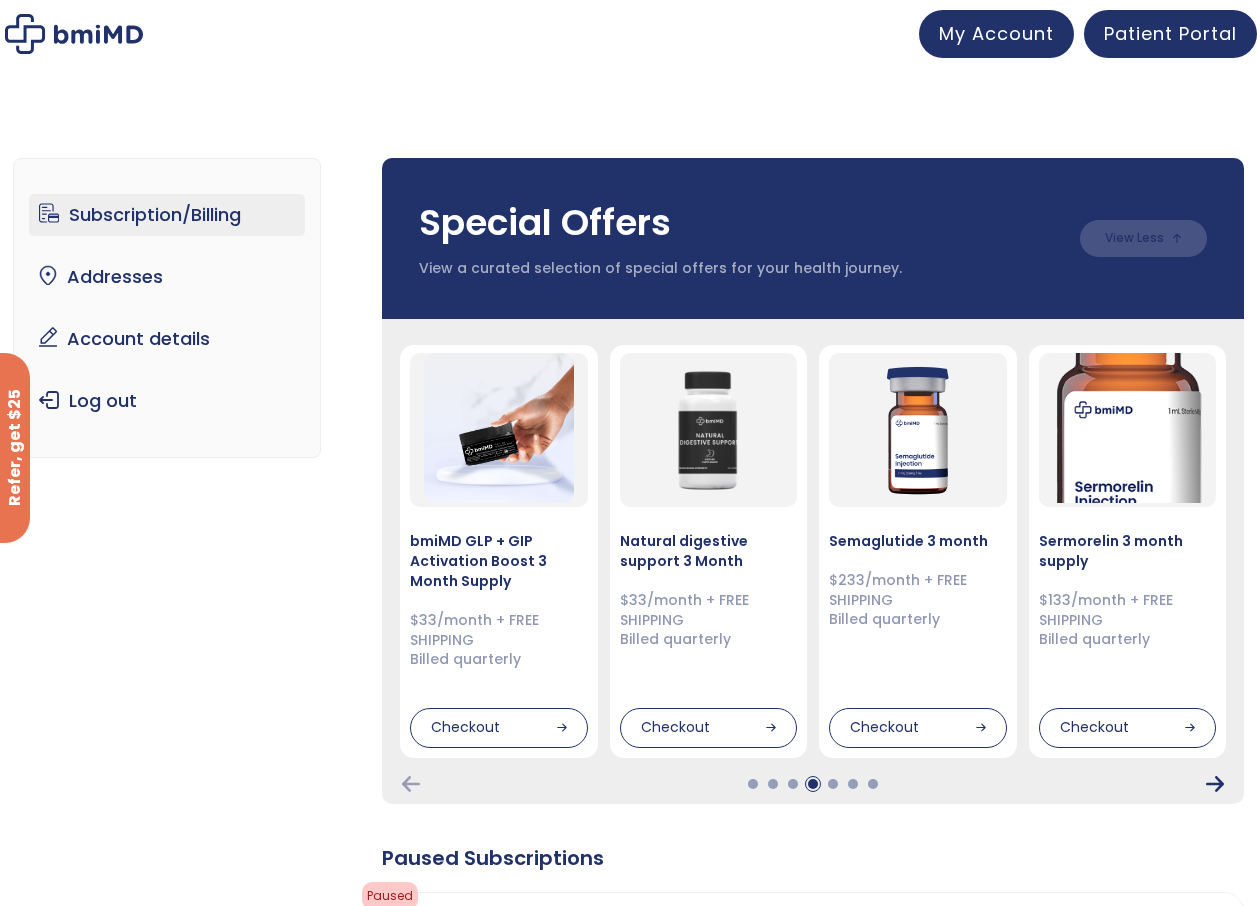 click 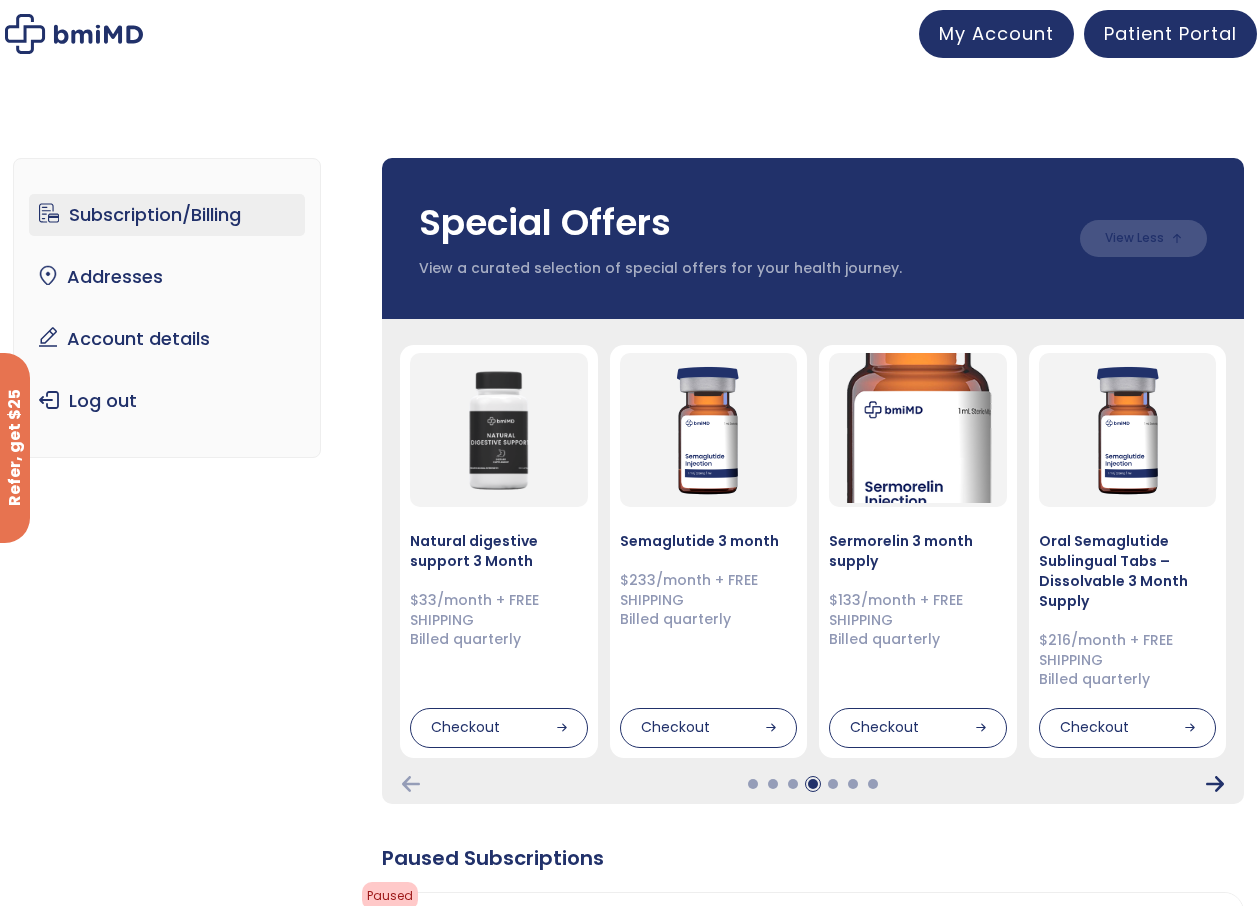 click 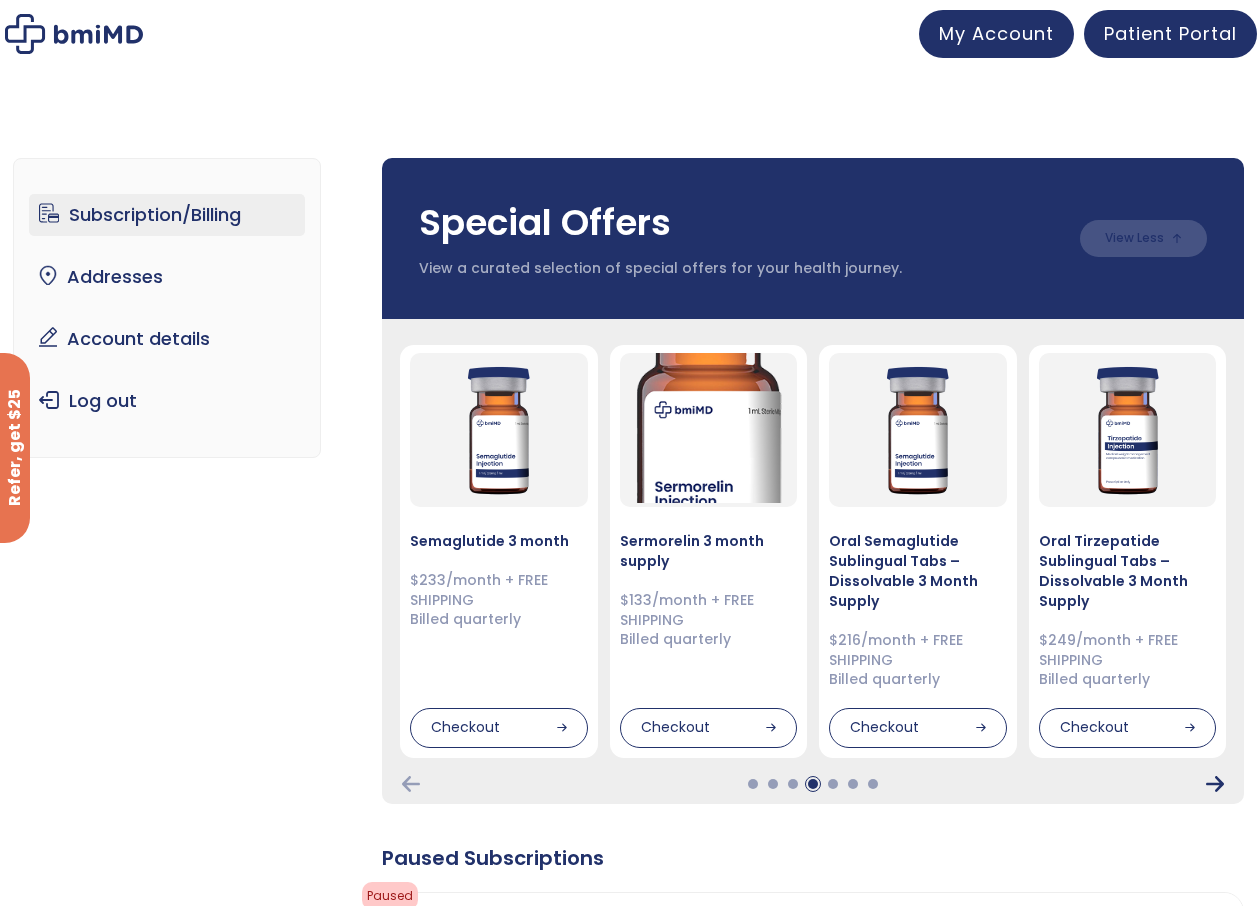 click 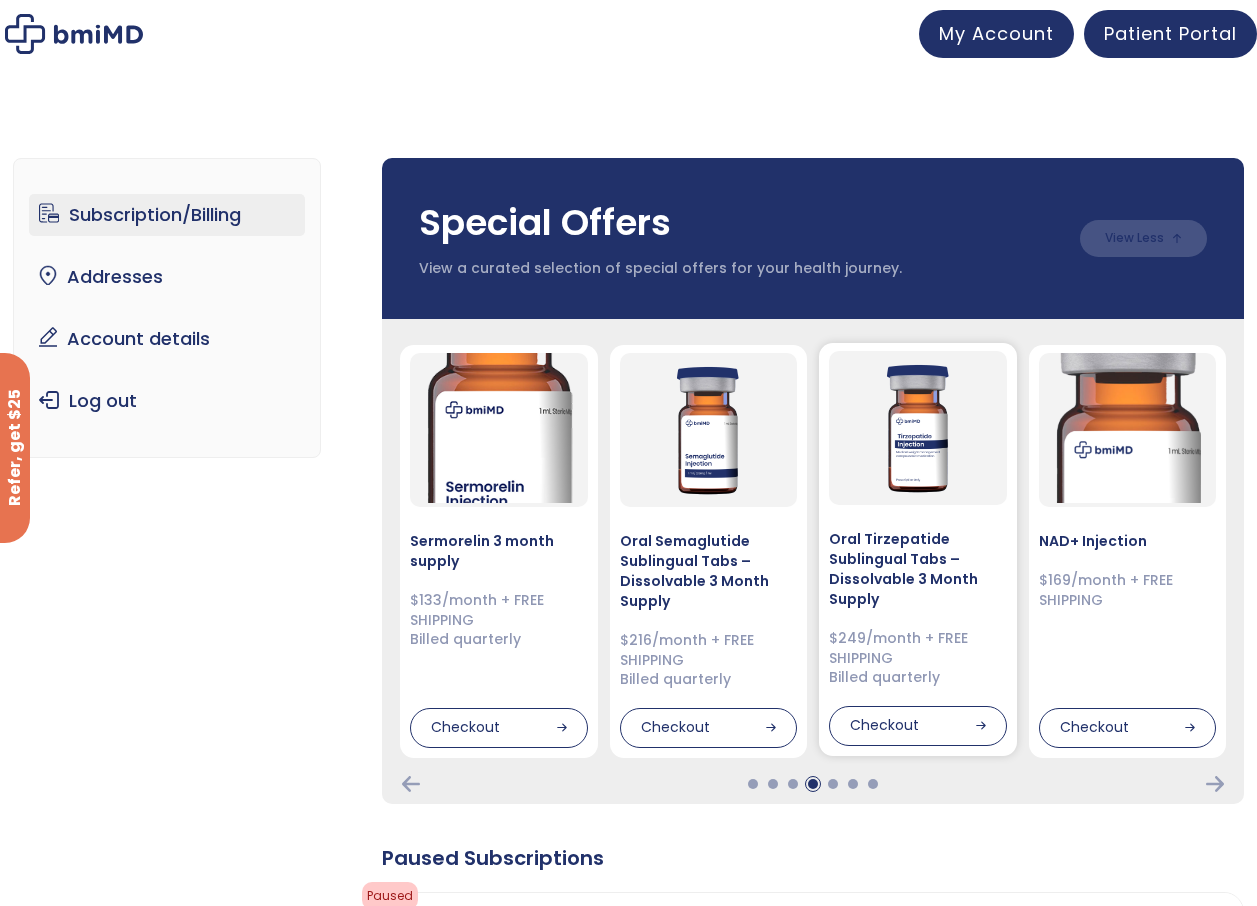 click on "Oral Tirzepatide Sublingual Tabs – Dissolvable 3 Month Supply" at bounding box center [918, 569] 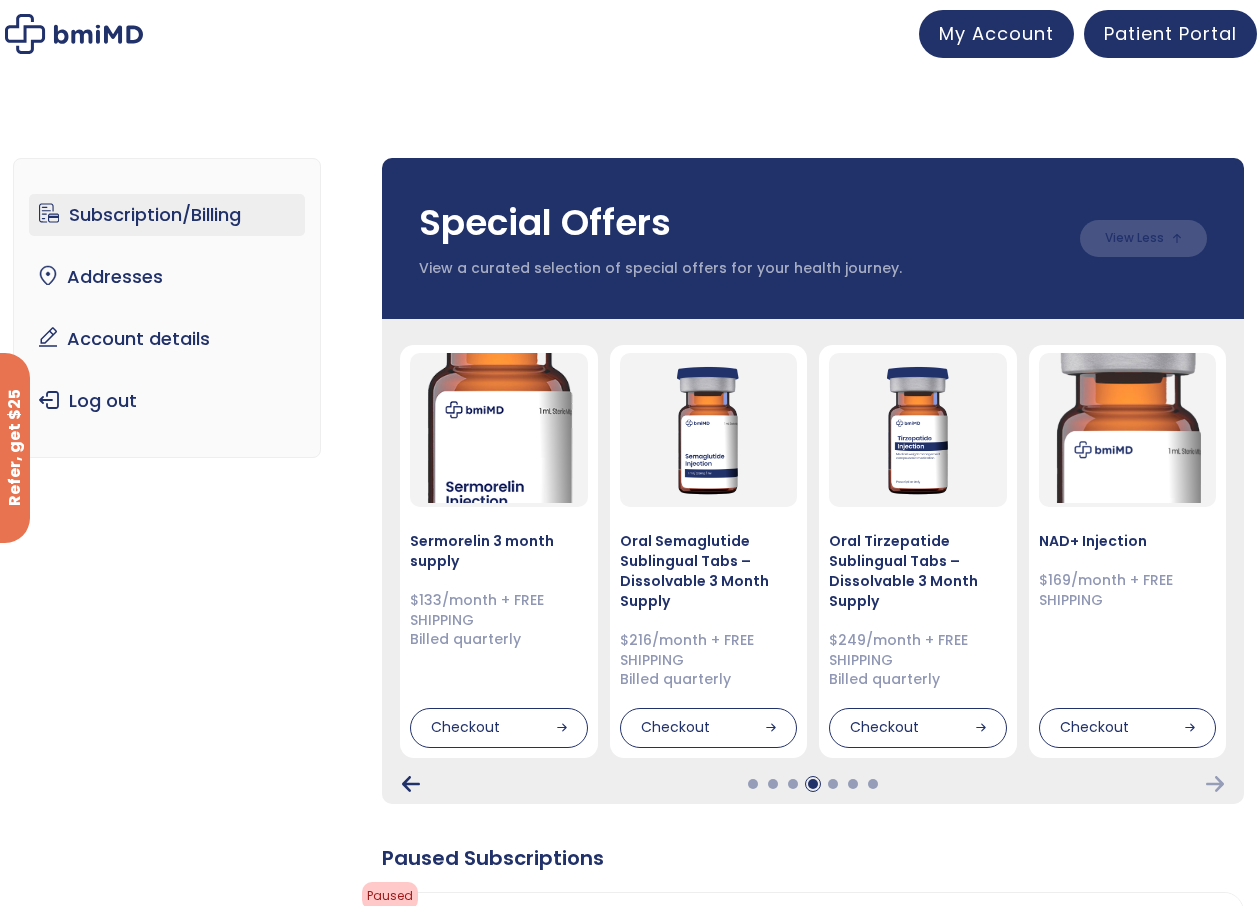 click 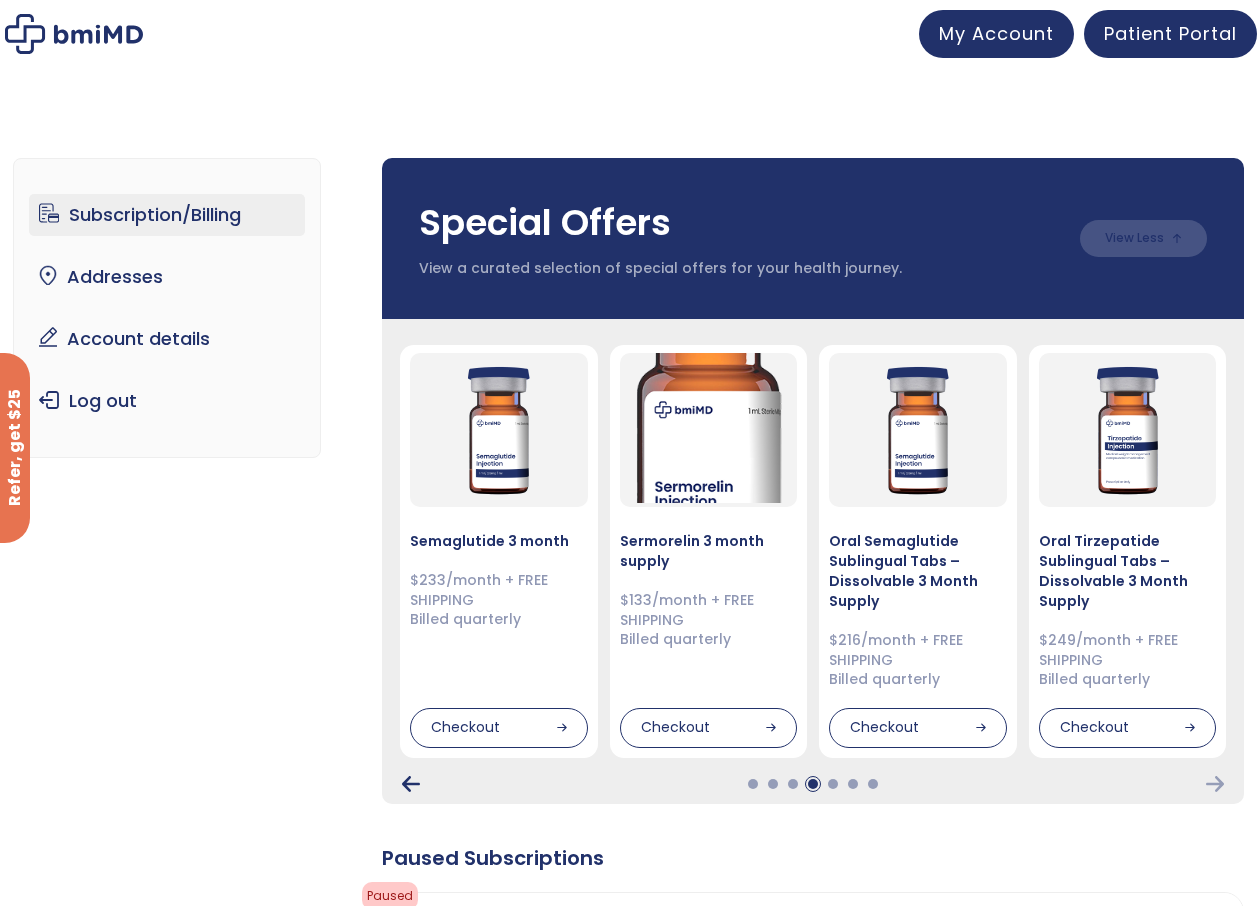 click 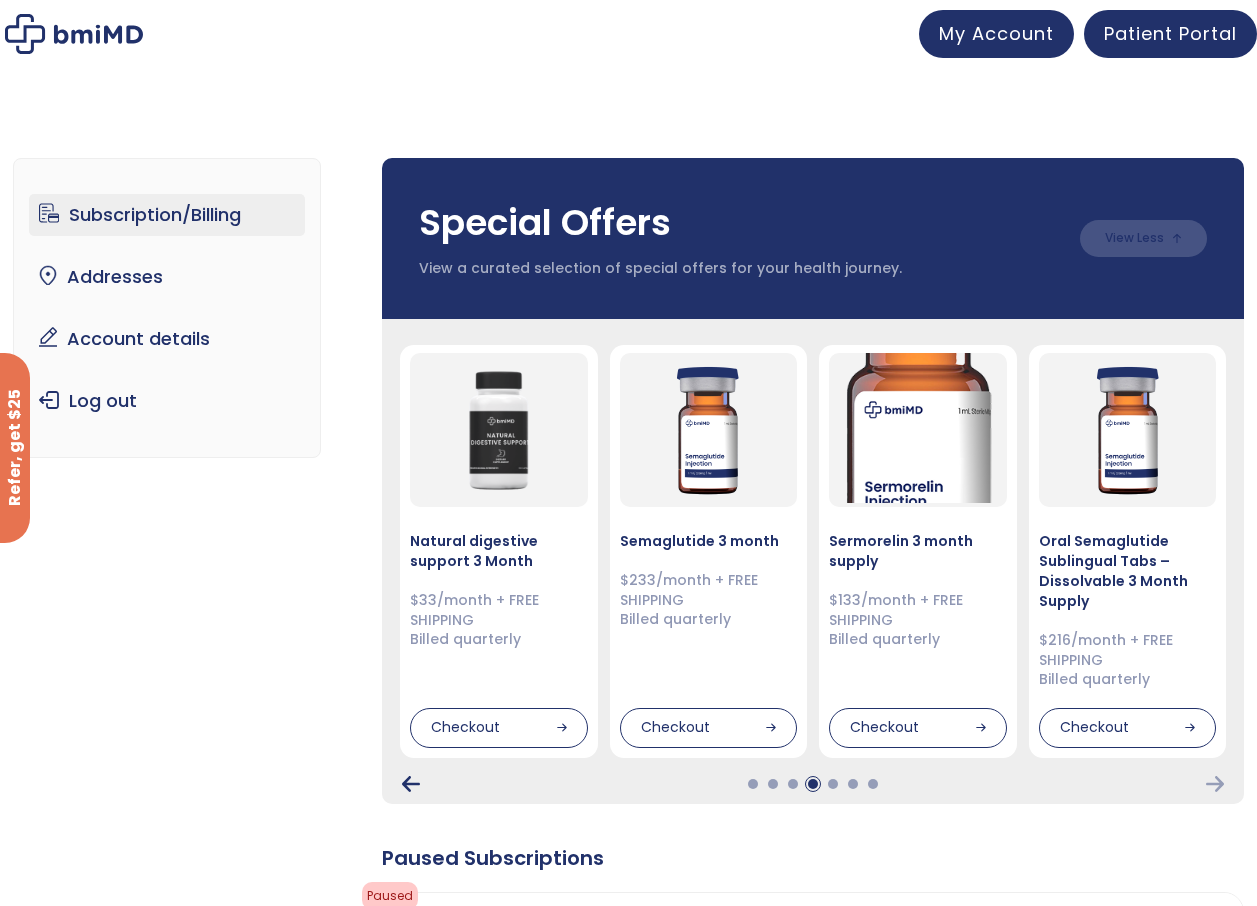 click 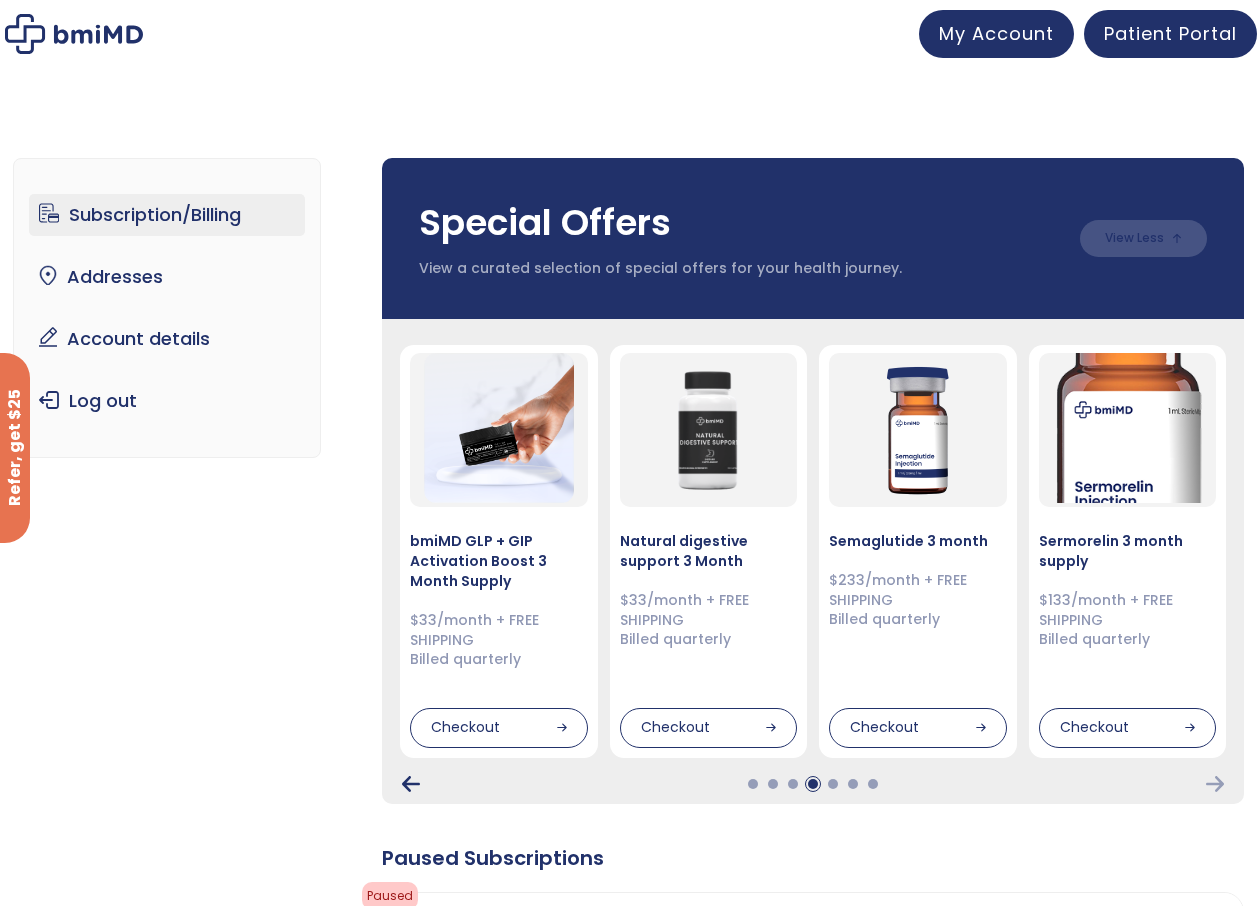 click 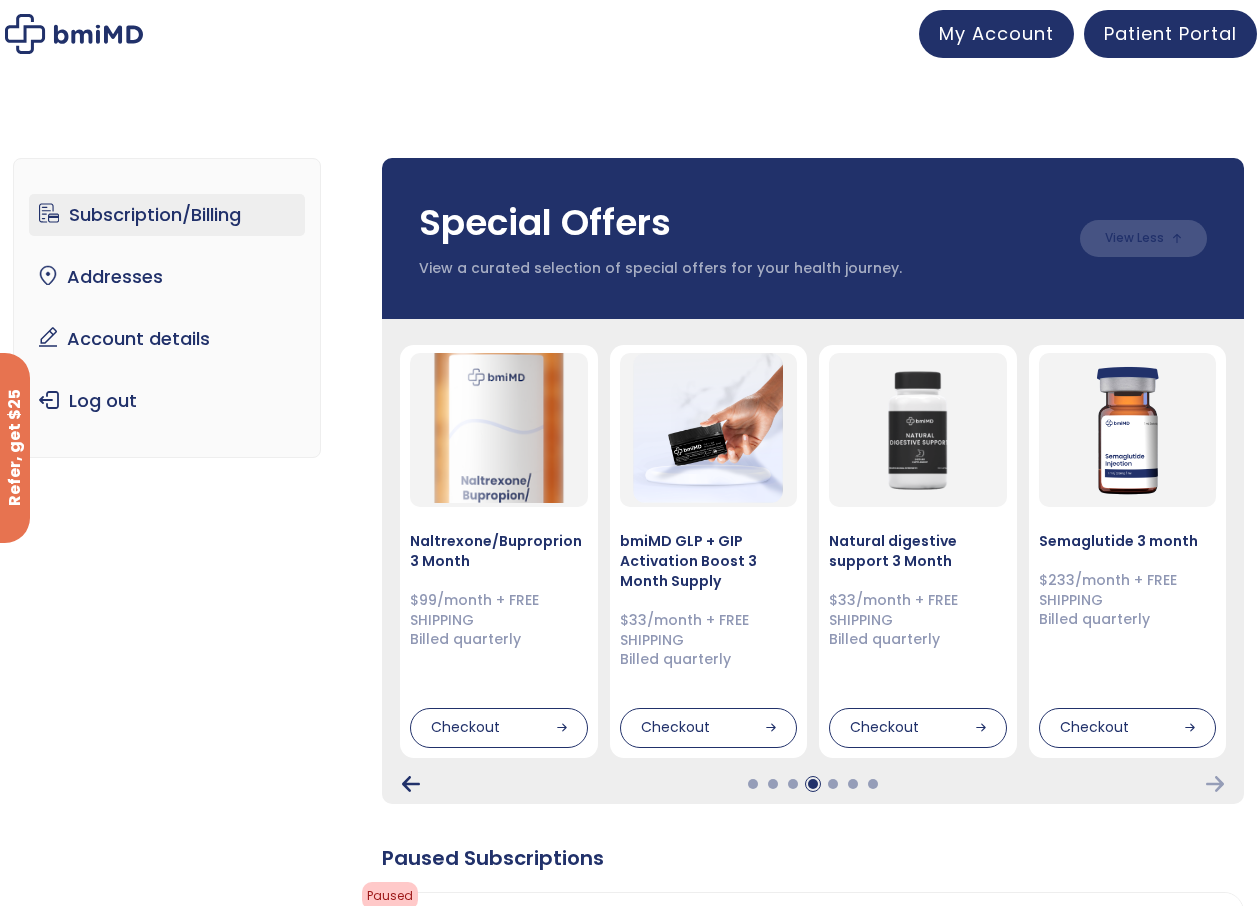 click 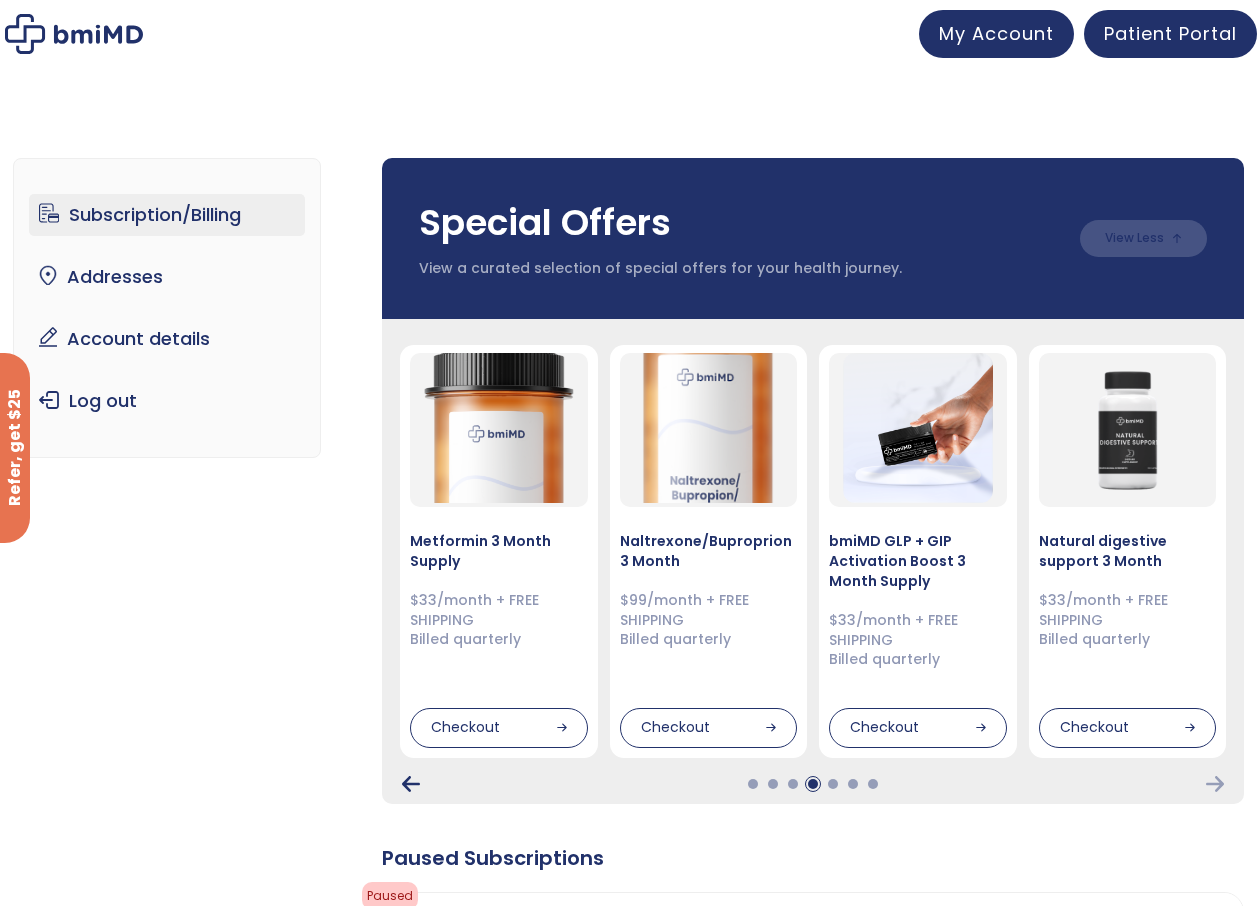 click 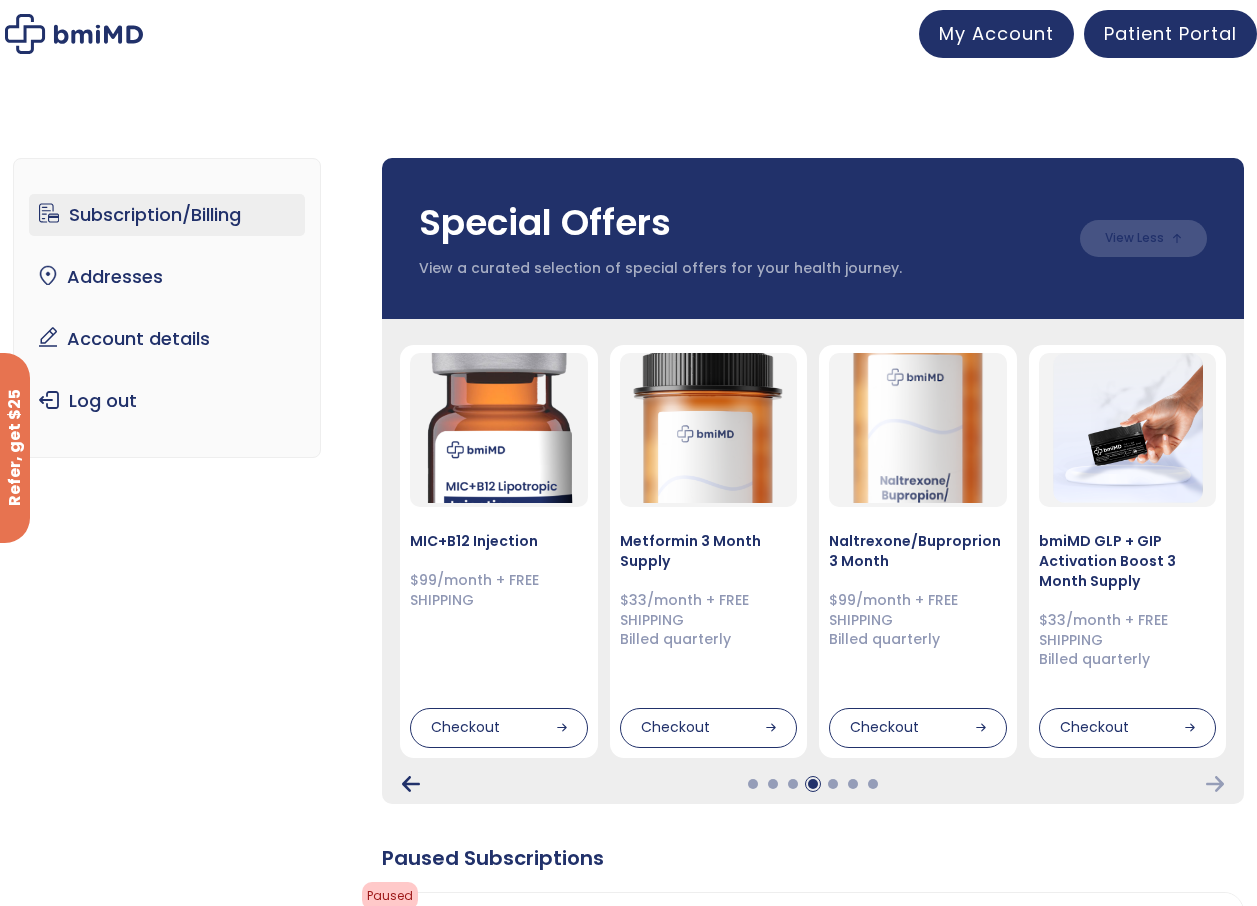 click 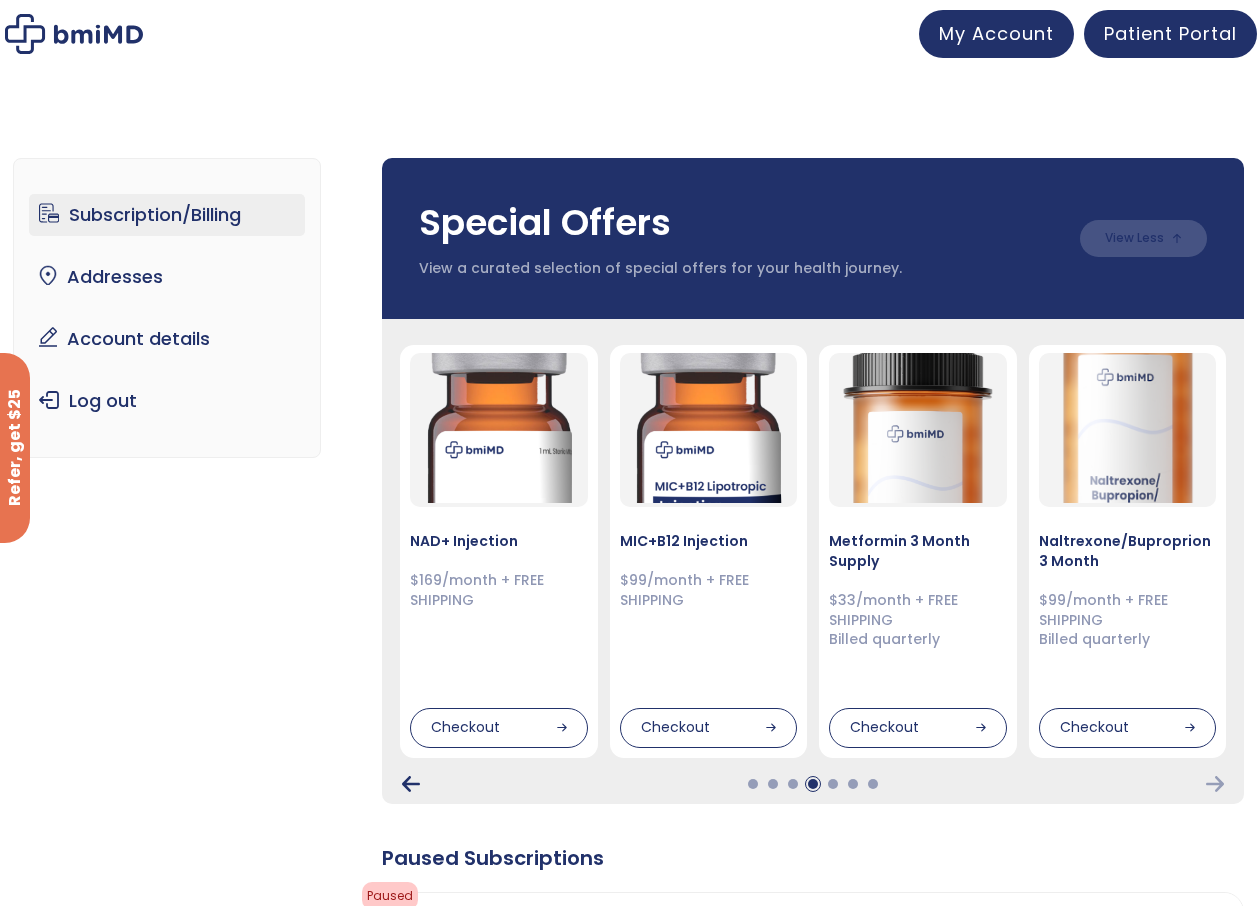 click 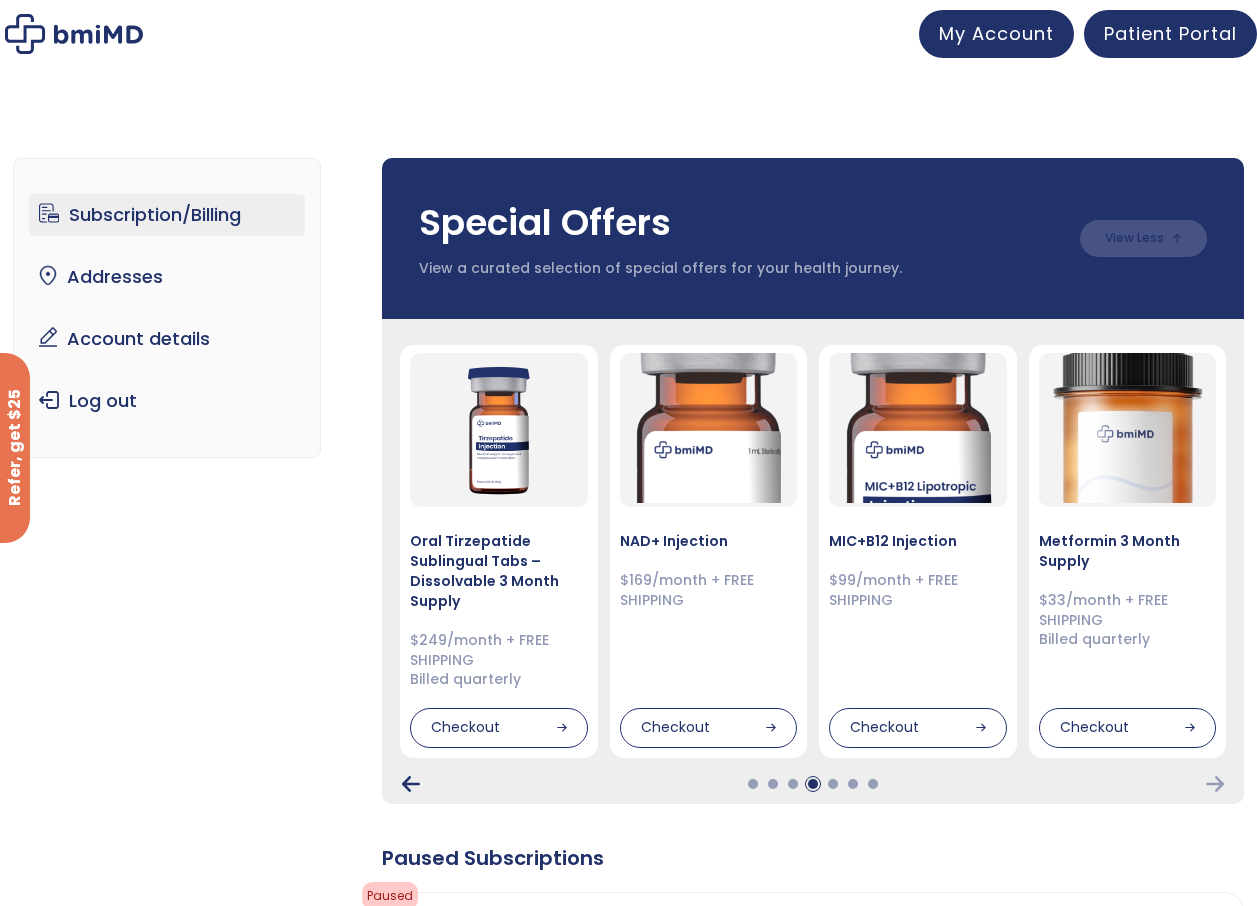 click 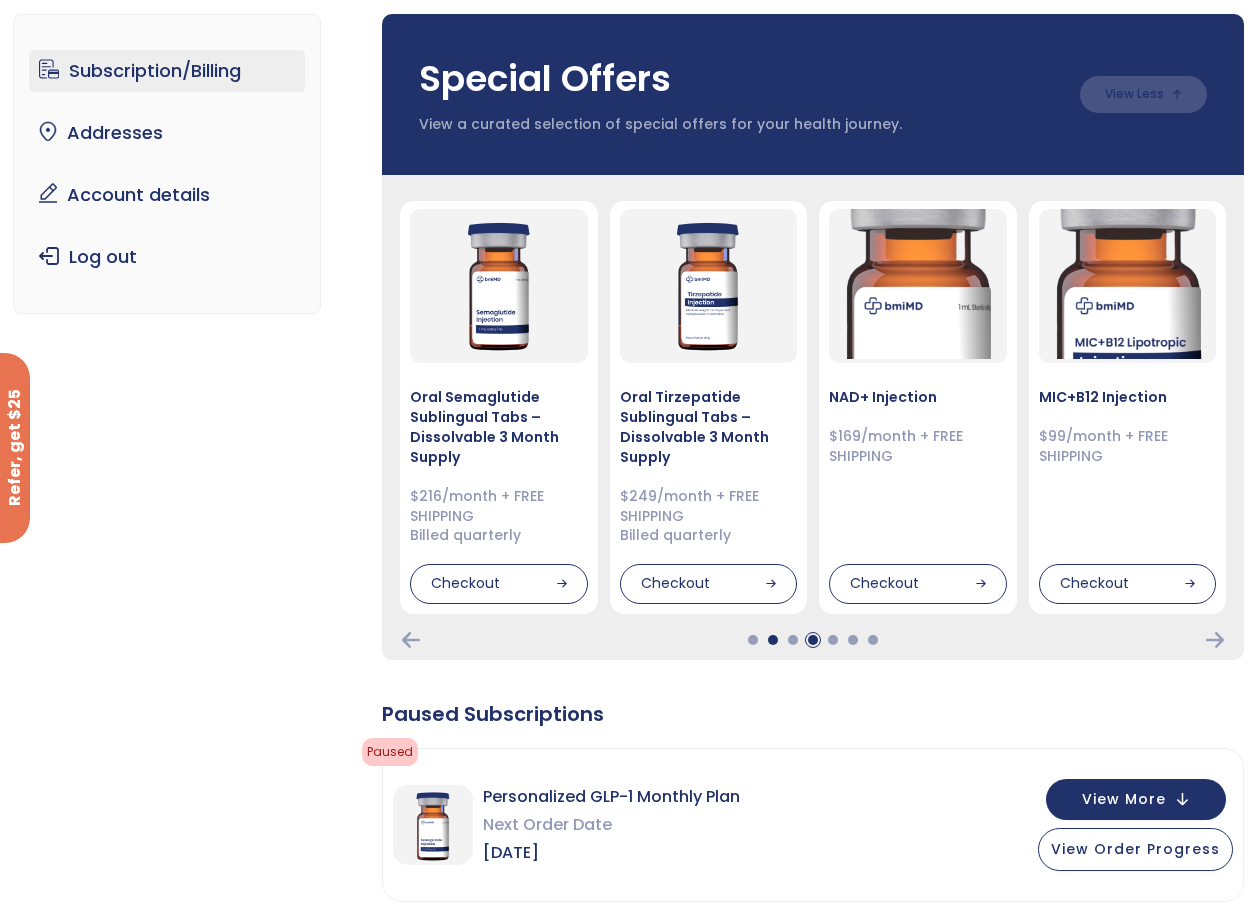 scroll, scrollTop: 0, scrollLeft: 0, axis: both 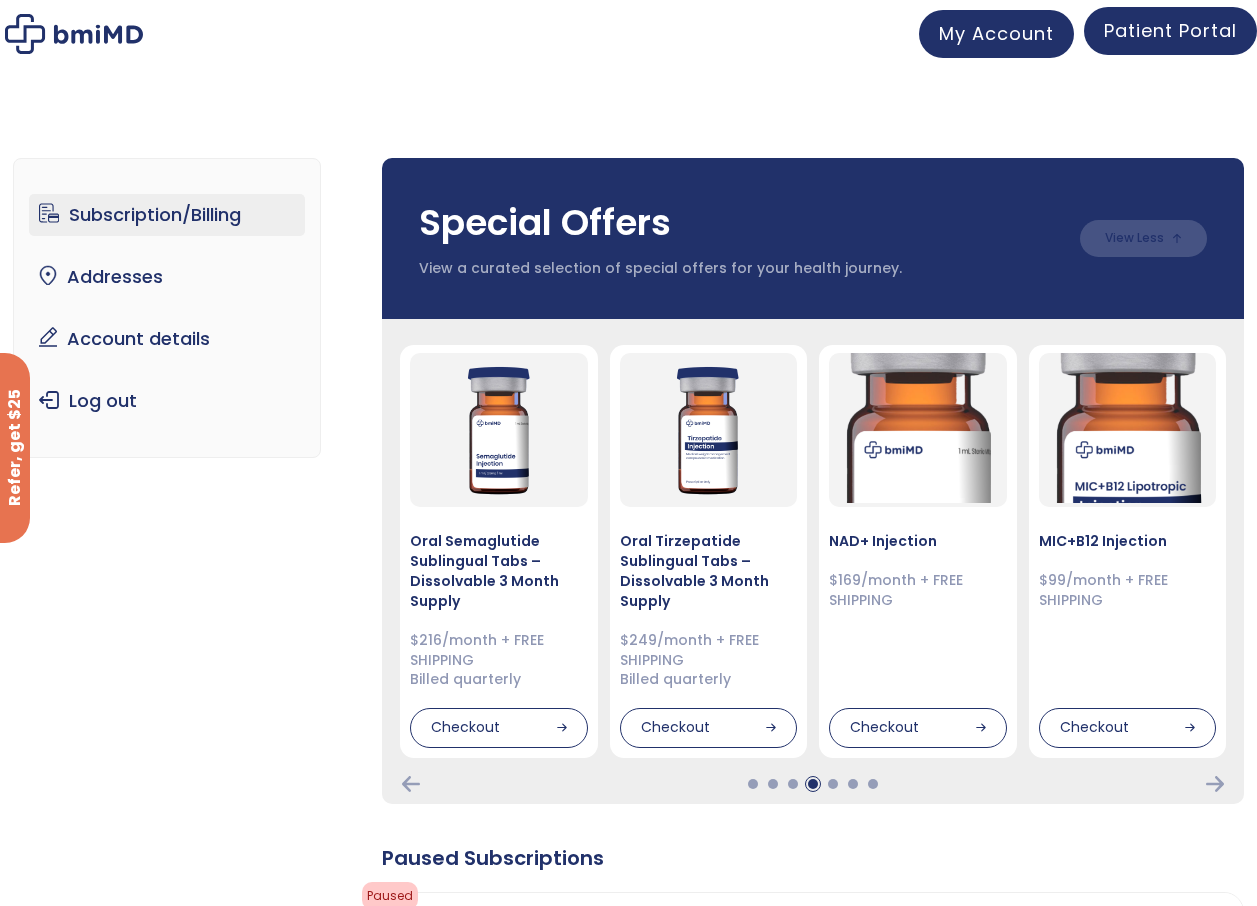 click on "Patient Portal" at bounding box center [1170, 30] 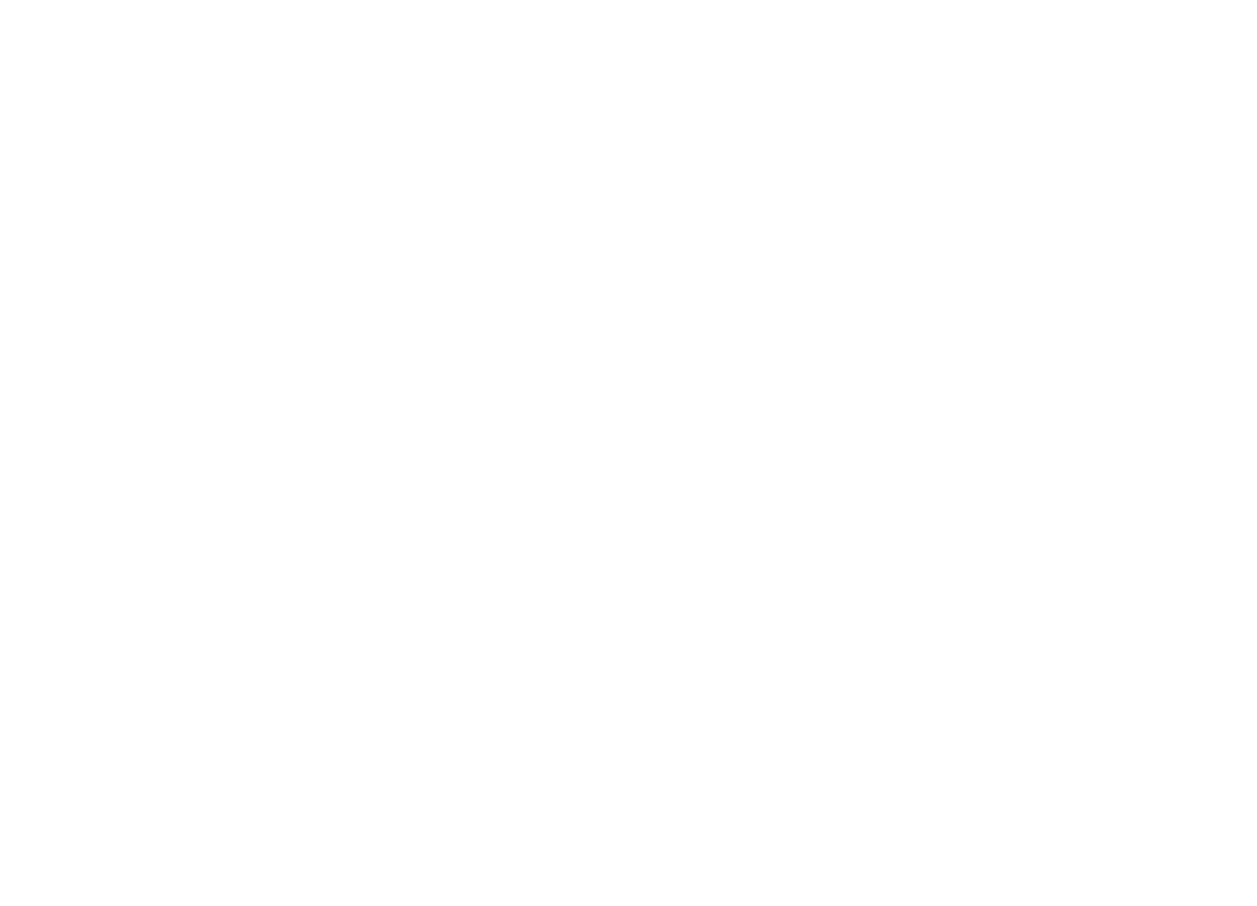 scroll, scrollTop: 0, scrollLeft: 0, axis: both 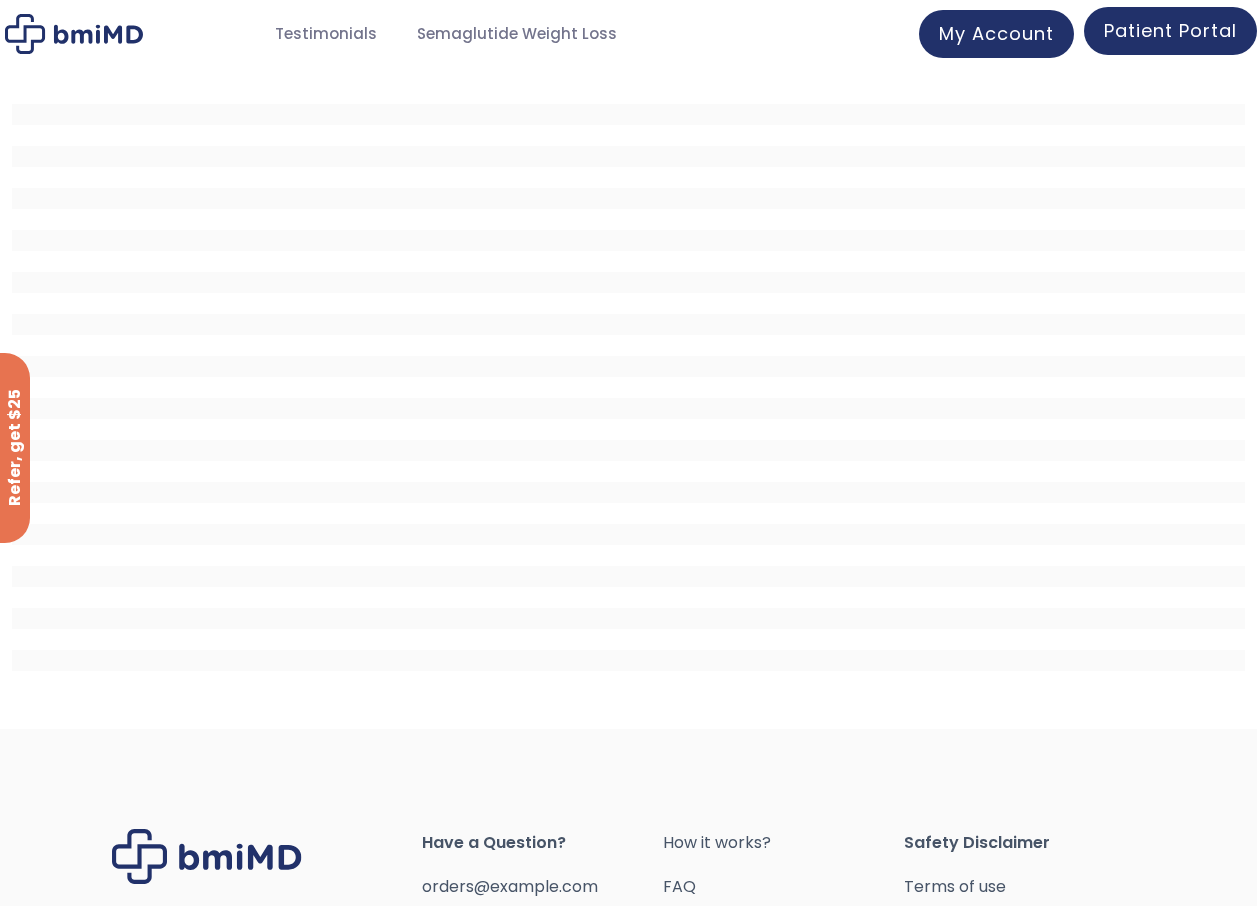 click on "Patient Portal" at bounding box center [1170, 30] 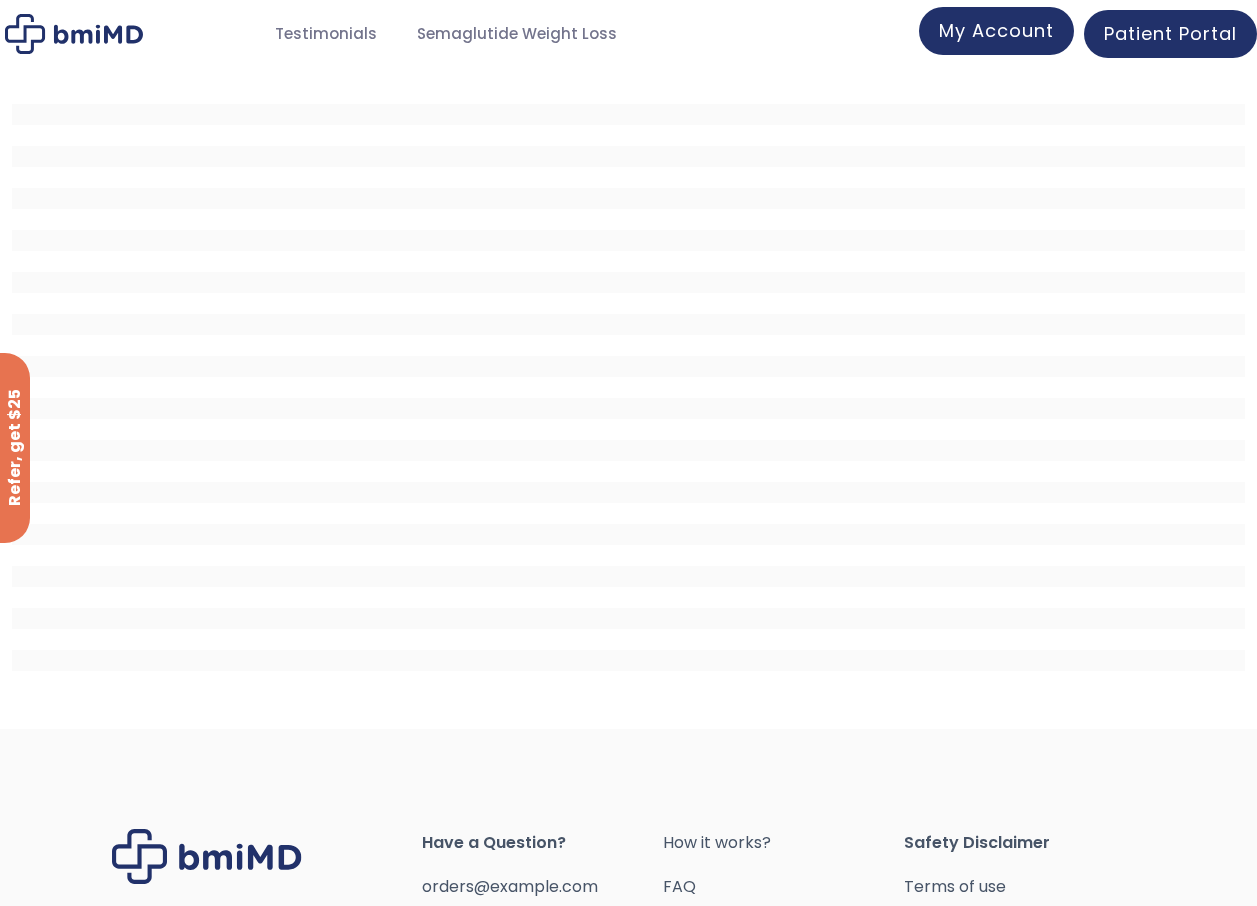 click on "My Account" at bounding box center (996, 30) 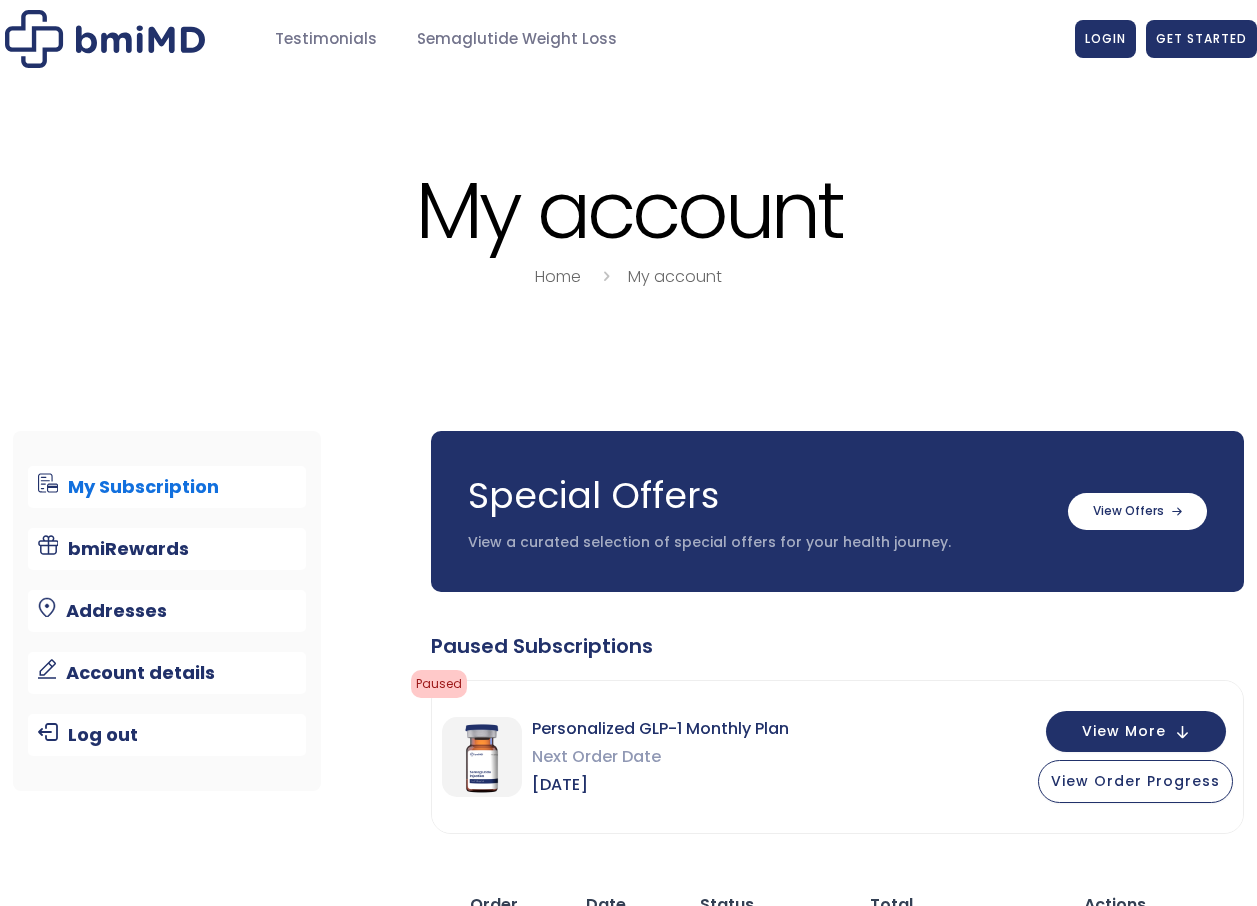 scroll, scrollTop: 0, scrollLeft: 0, axis: both 